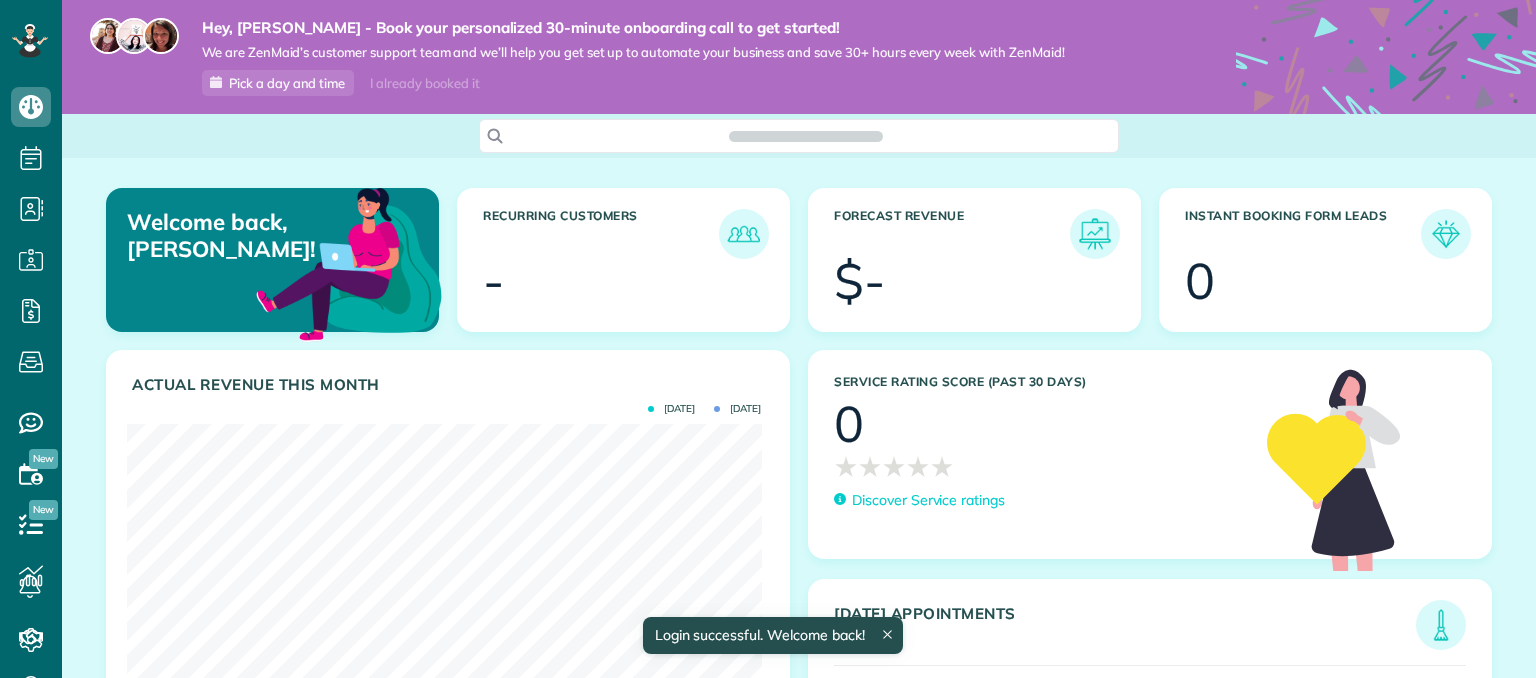 scroll, scrollTop: 0, scrollLeft: 0, axis: both 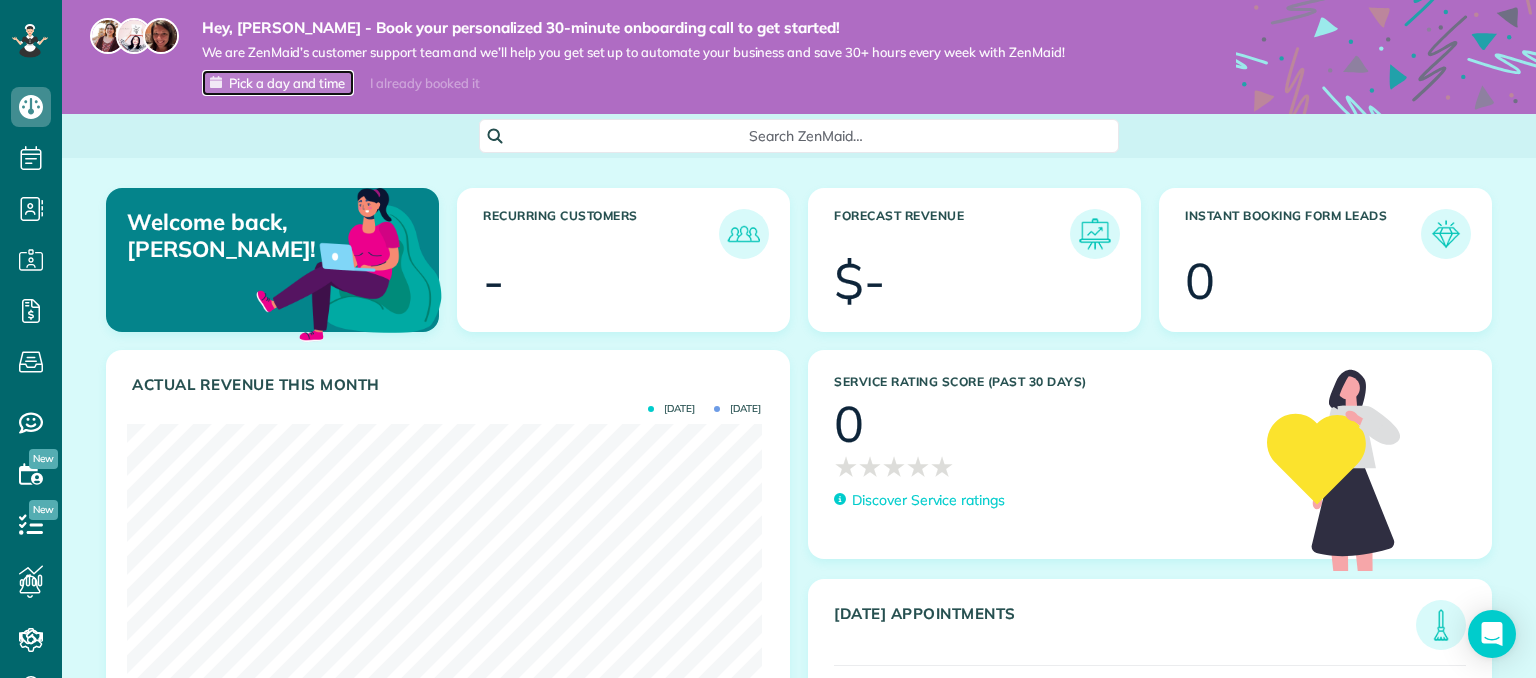 click on "Pick a day and time" at bounding box center [287, 83] 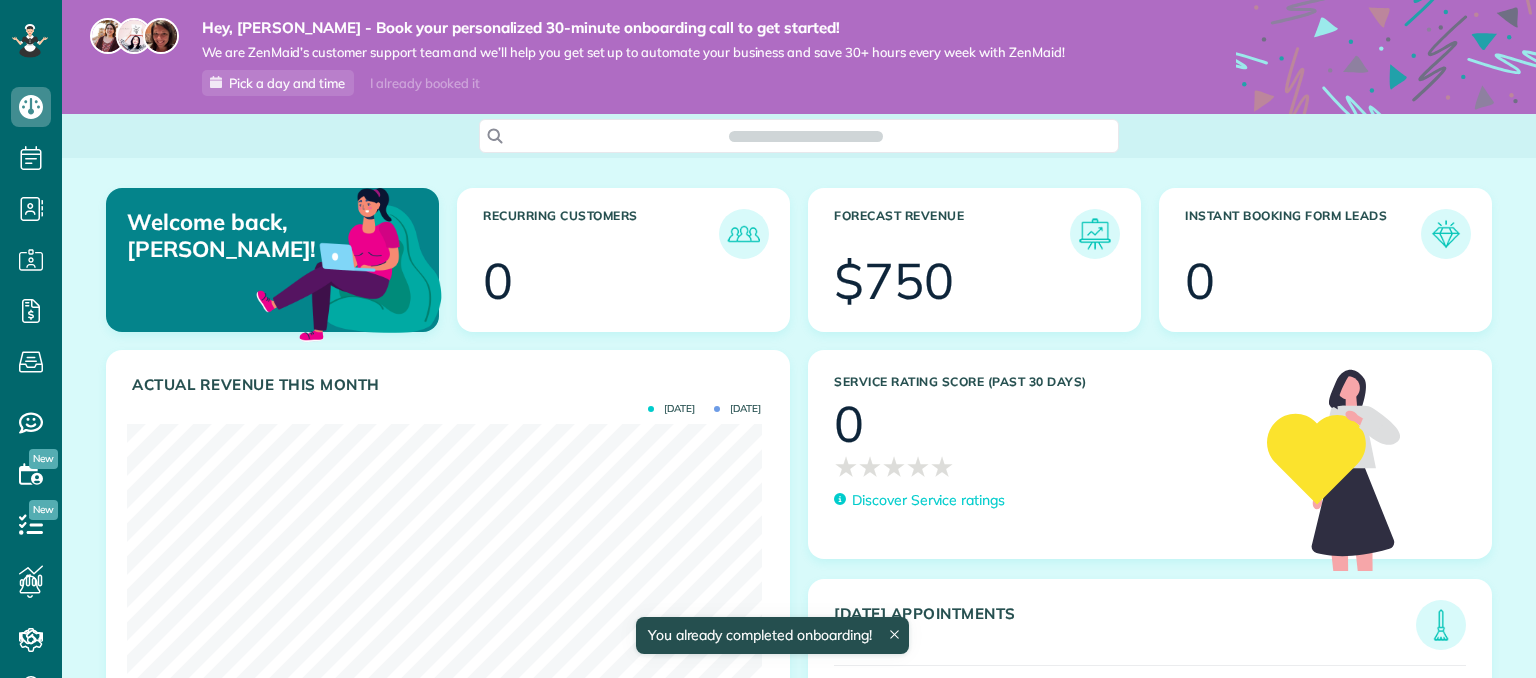 scroll, scrollTop: 0, scrollLeft: 0, axis: both 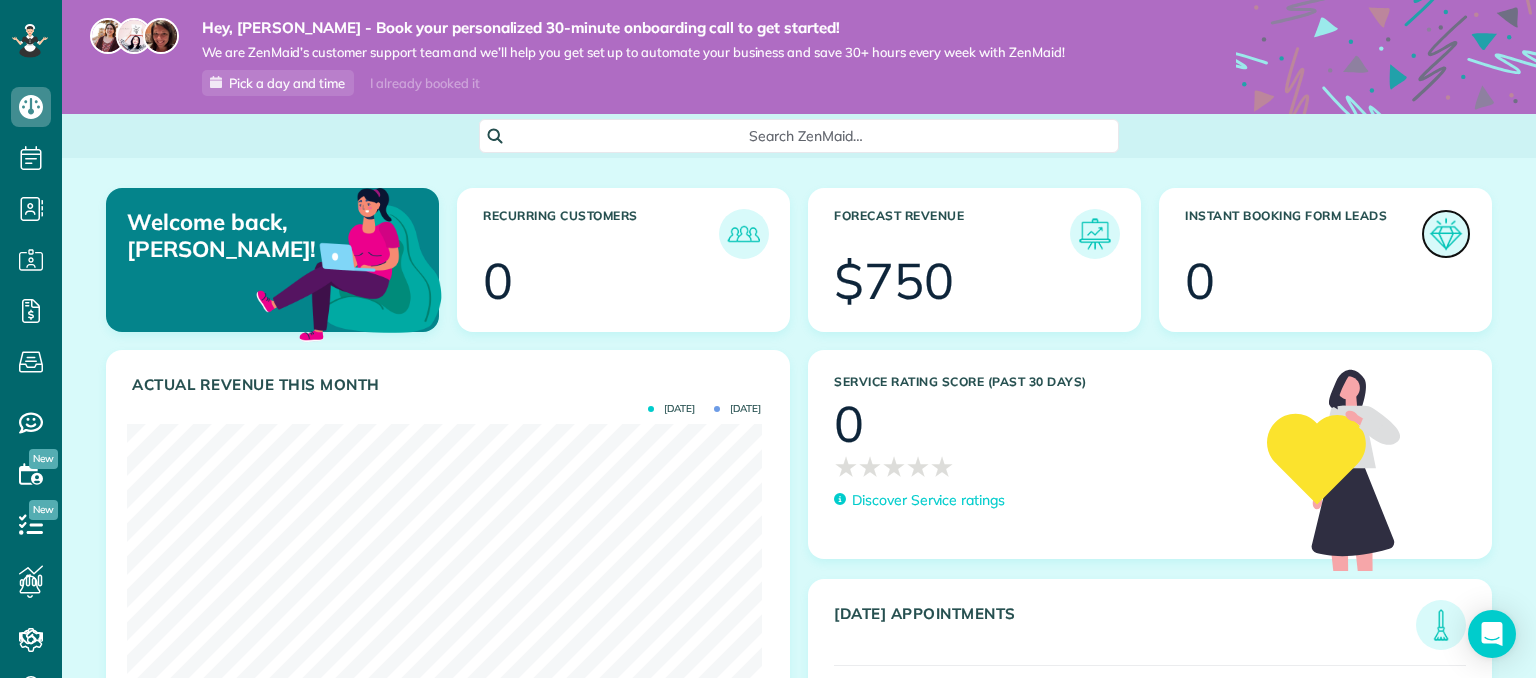 click at bounding box center (1446, 234) 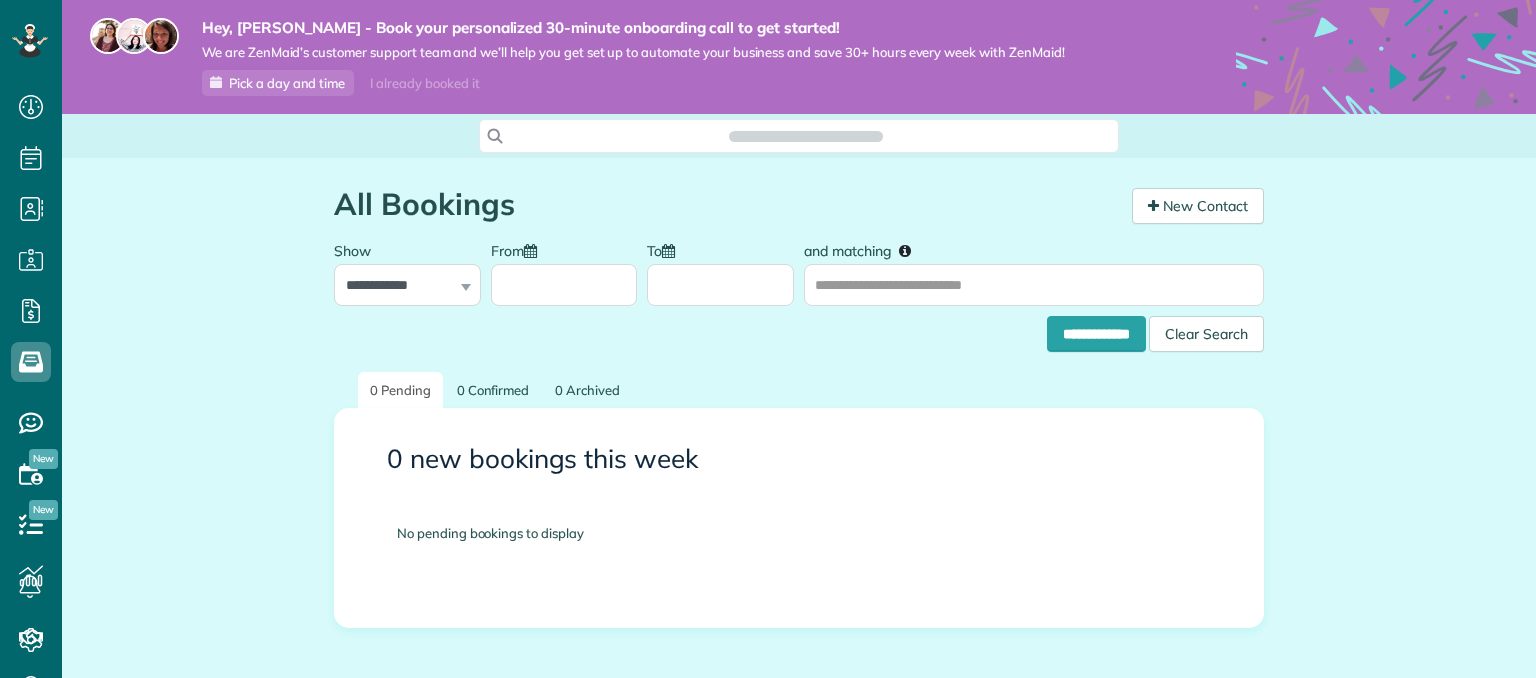 scroll, scrollTop: 0, scrollLeft: 0, axis: both 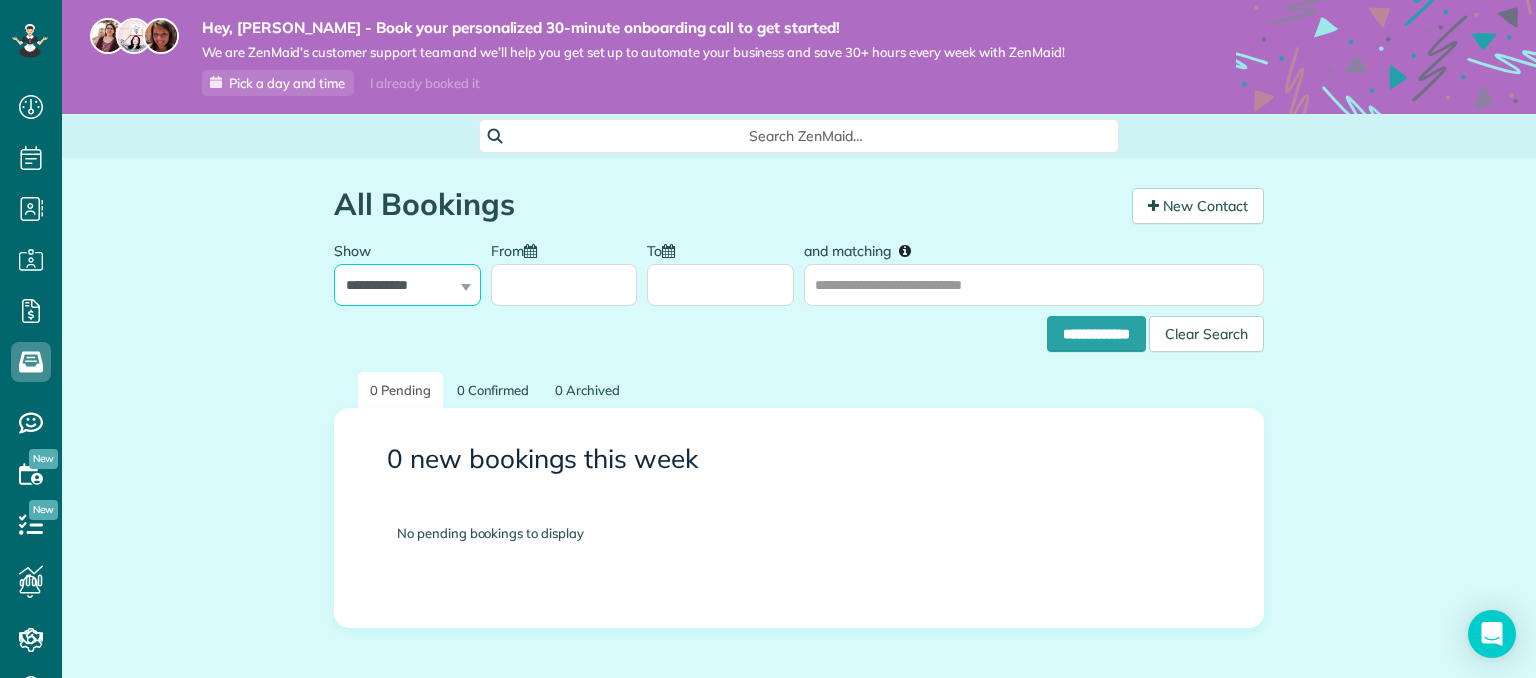 click on "**********" at bounding box center (407, 285) 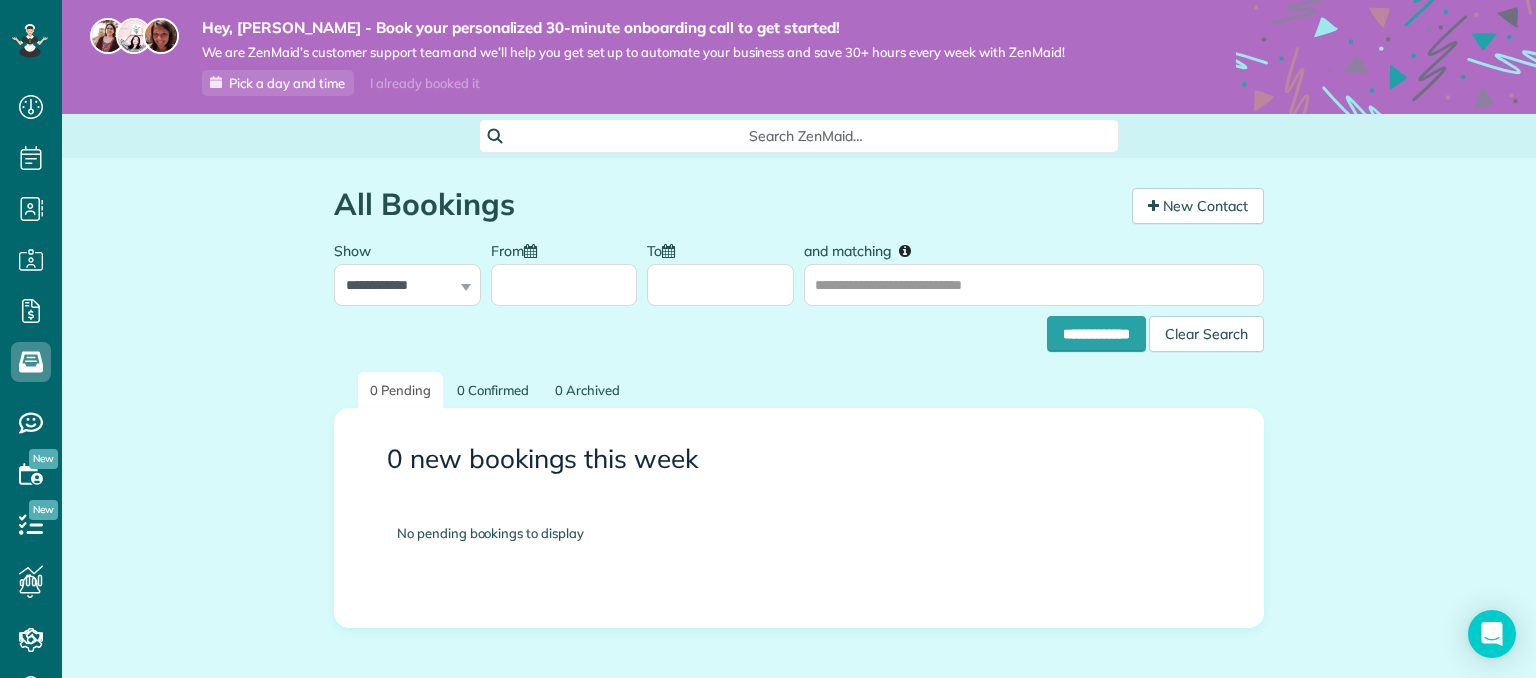 click on "**********" at bounding box center (799, 329) 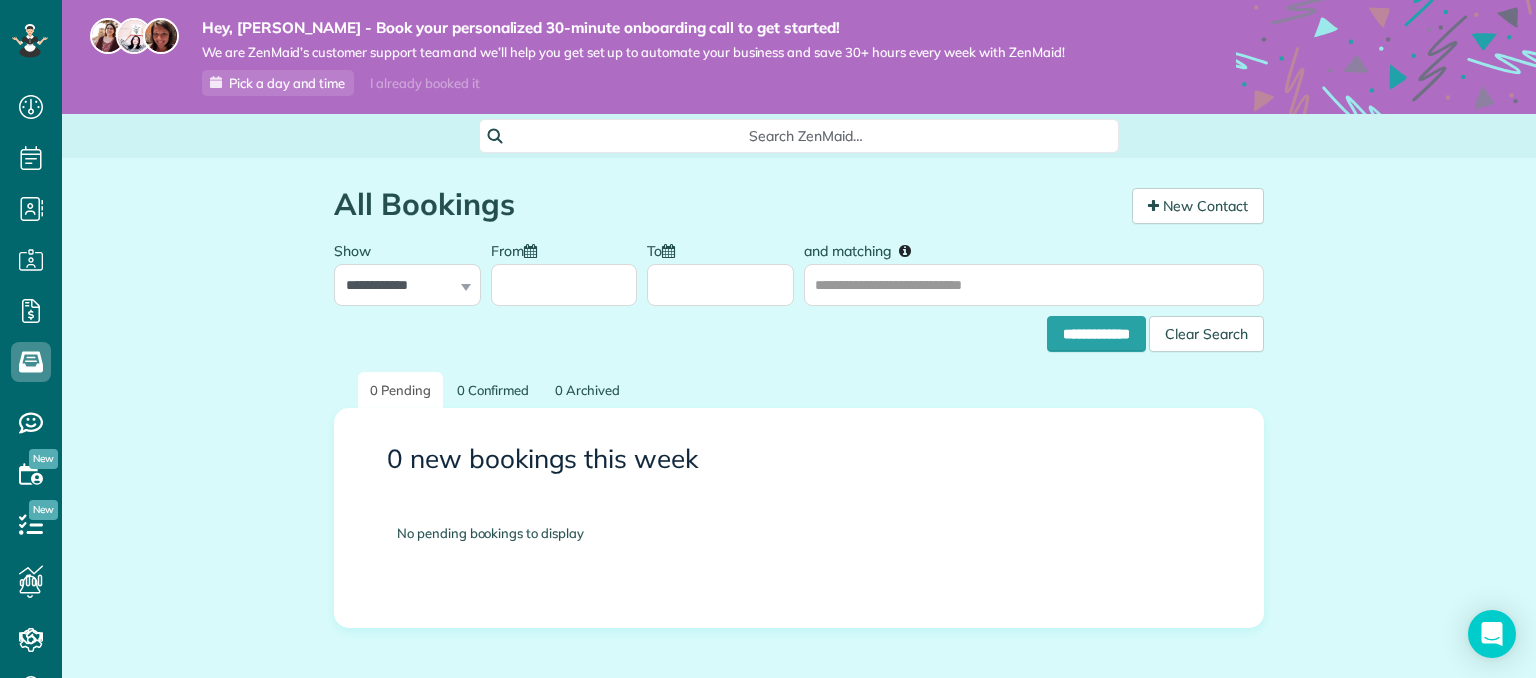 click on "From" at bounding box center (564, 285) 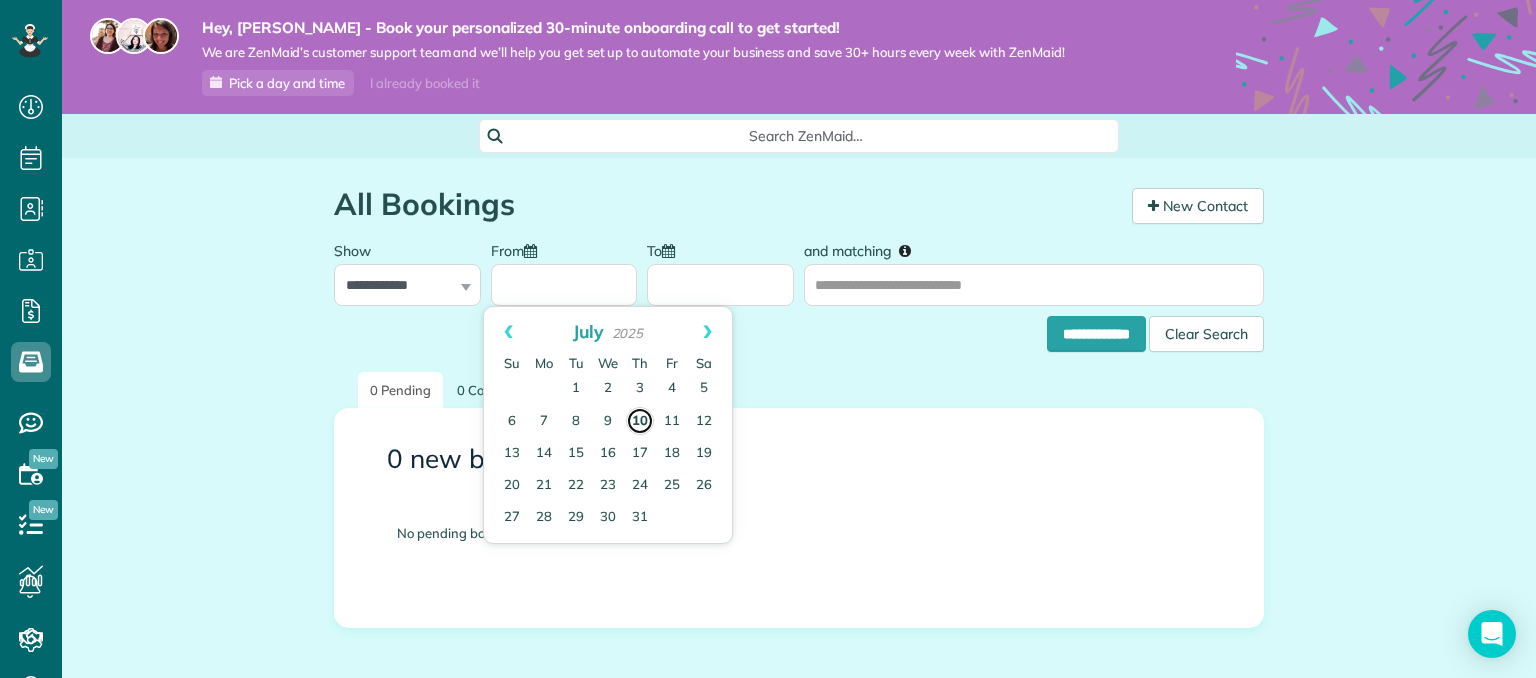 click on "10" at bounding box center (640, 421) 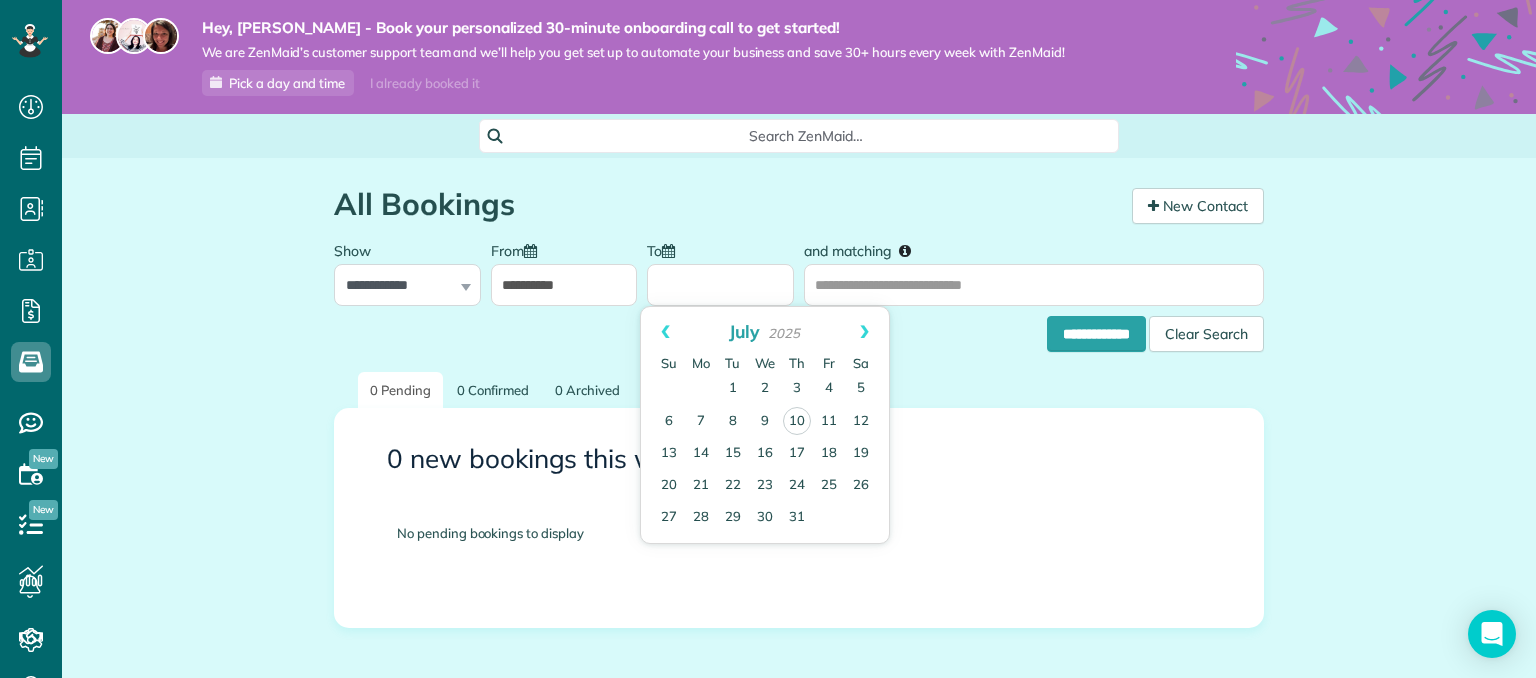 click on "To" at bounding box center (720, 285) 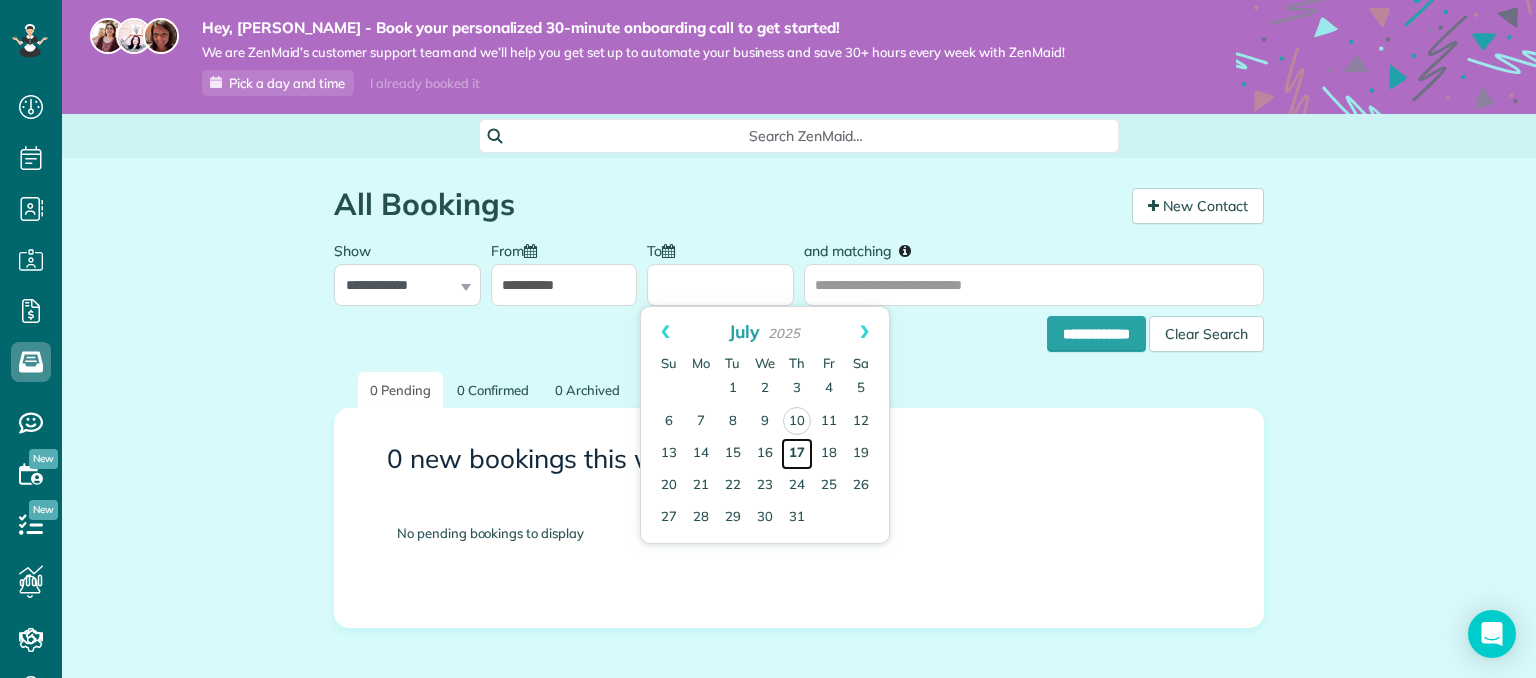 click on "17" at bounding box center [797, 454] 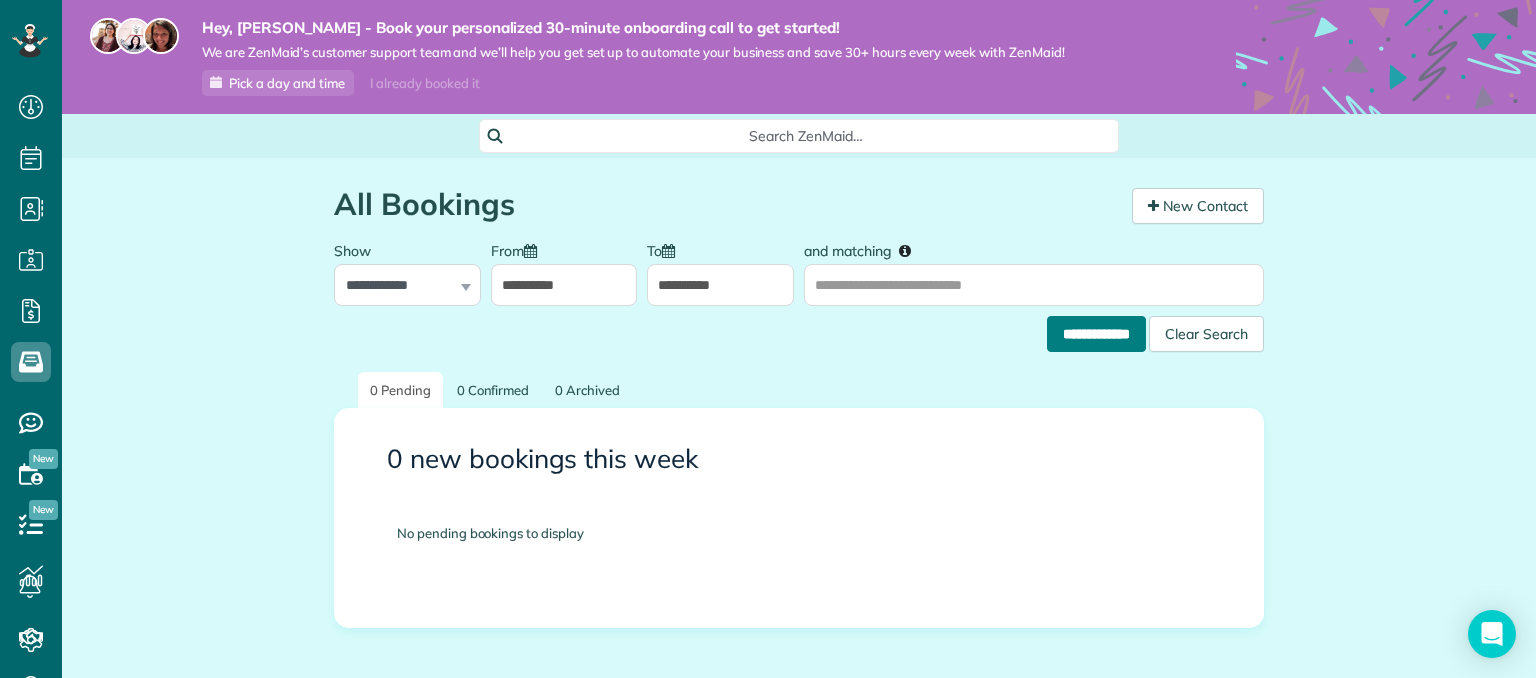 click on "**********" at bounding box center [1096, 334] 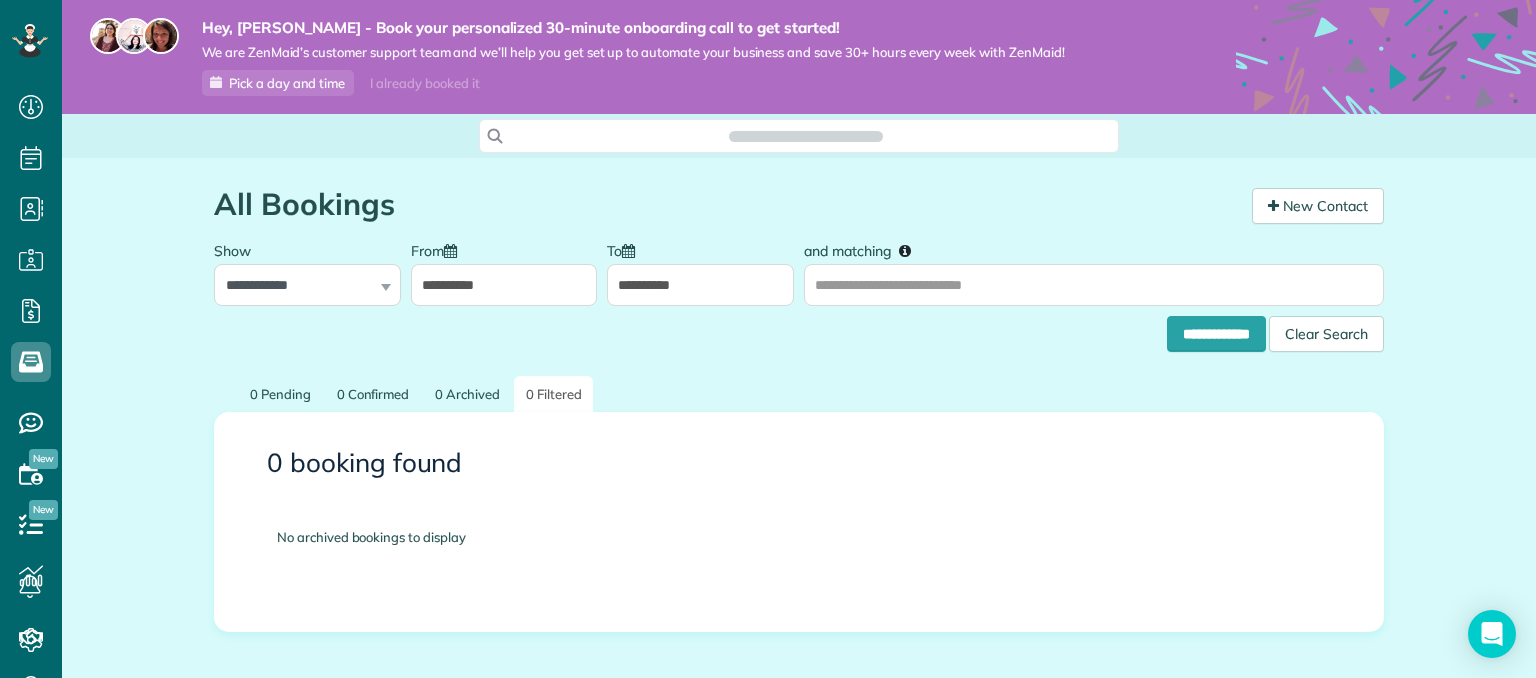 scroll, scrollTop: 0, scrollLeft: 0, axis: both 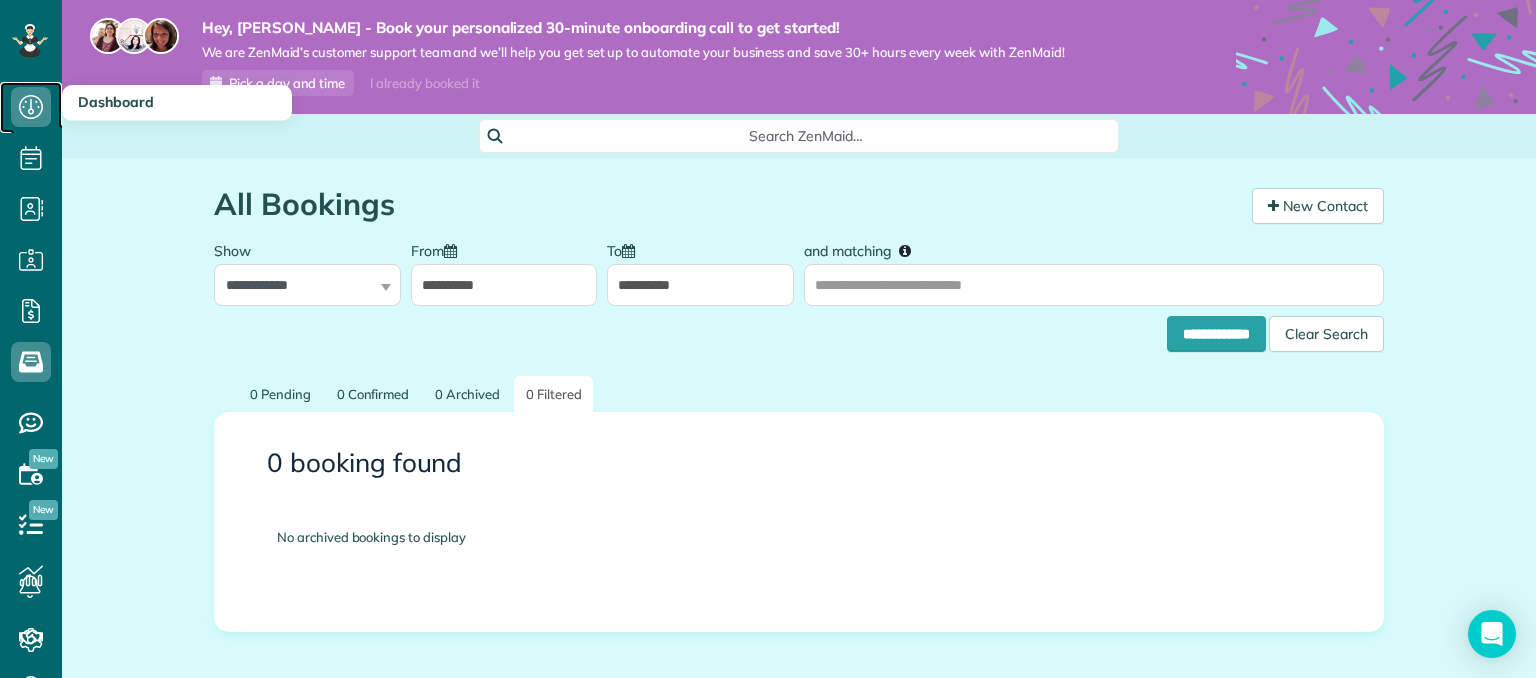 click 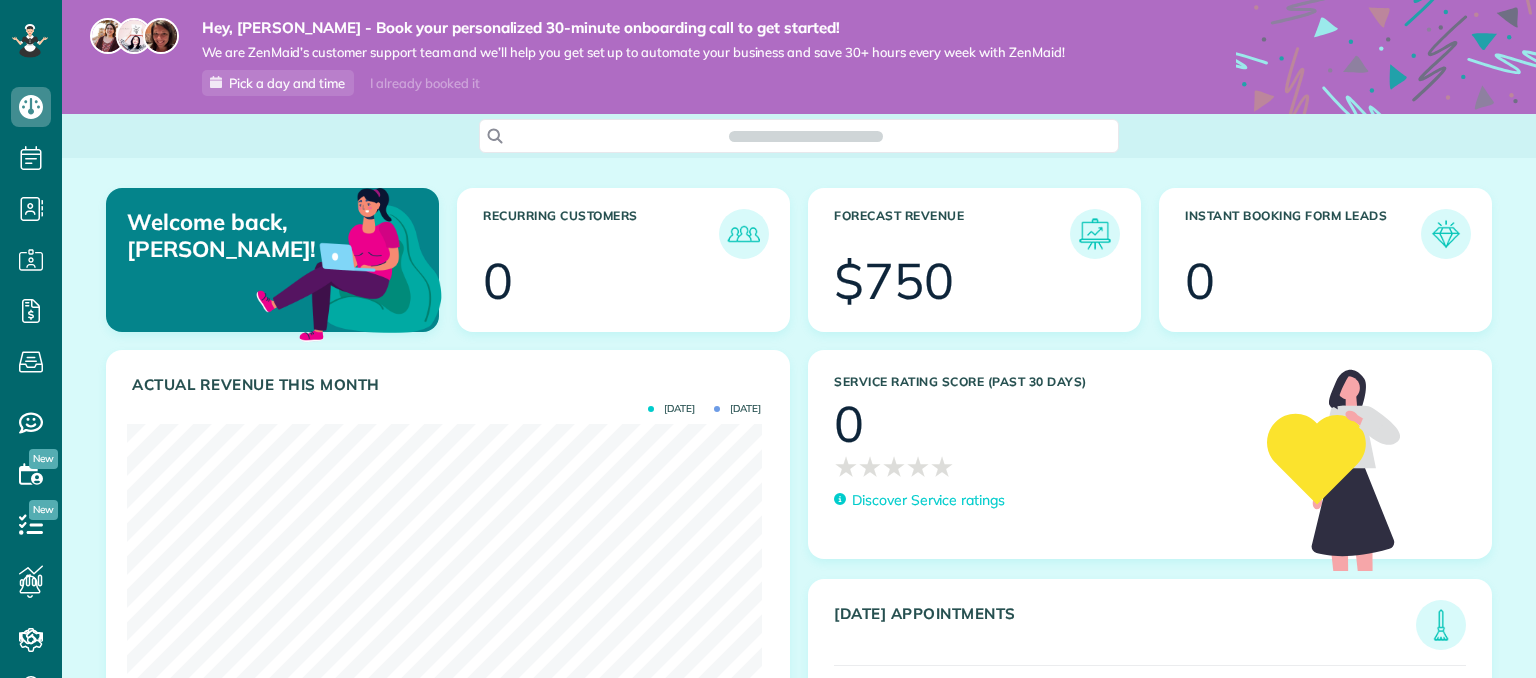 scroll, scrollTop: 0, scrollLeft: 0, axis: both 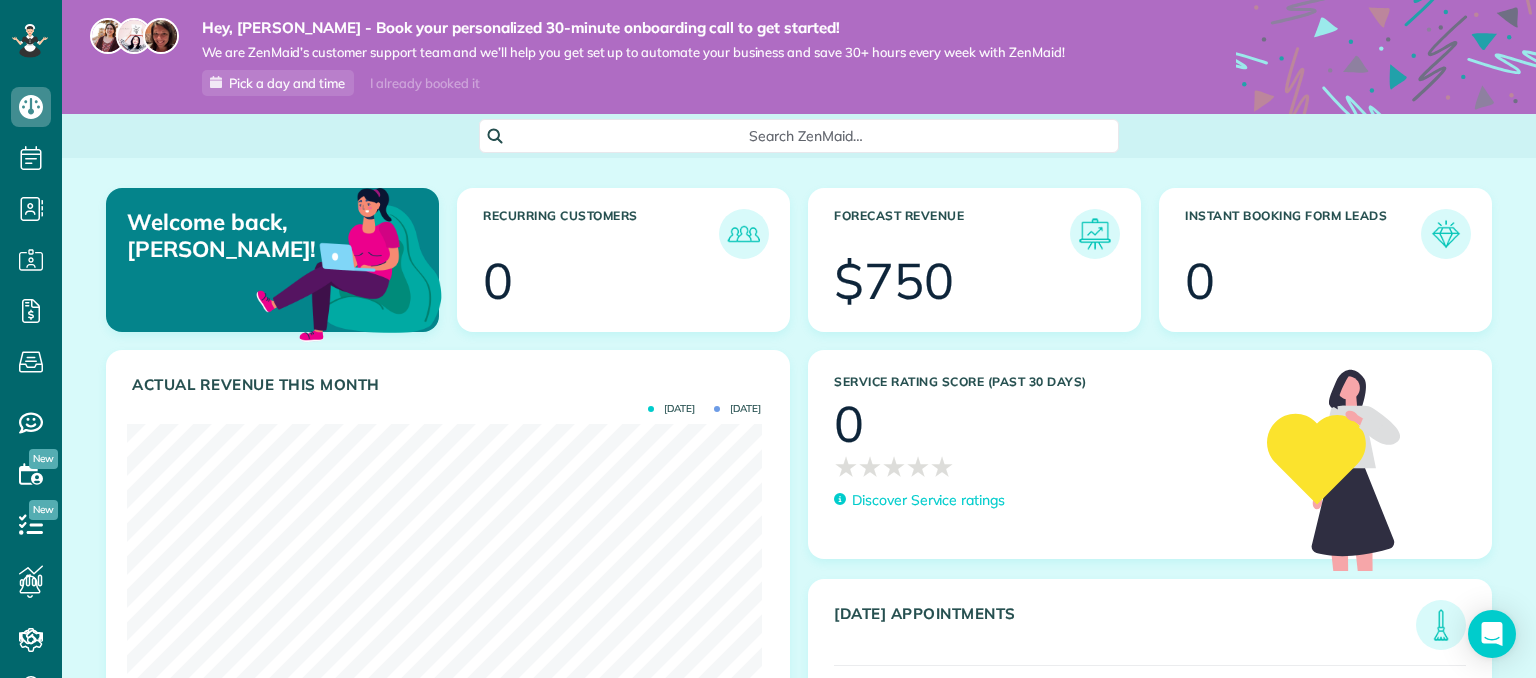 click on "Actual Revenue this month
July 2025
June 2025
$ 450" at bounding box center (448, 538) 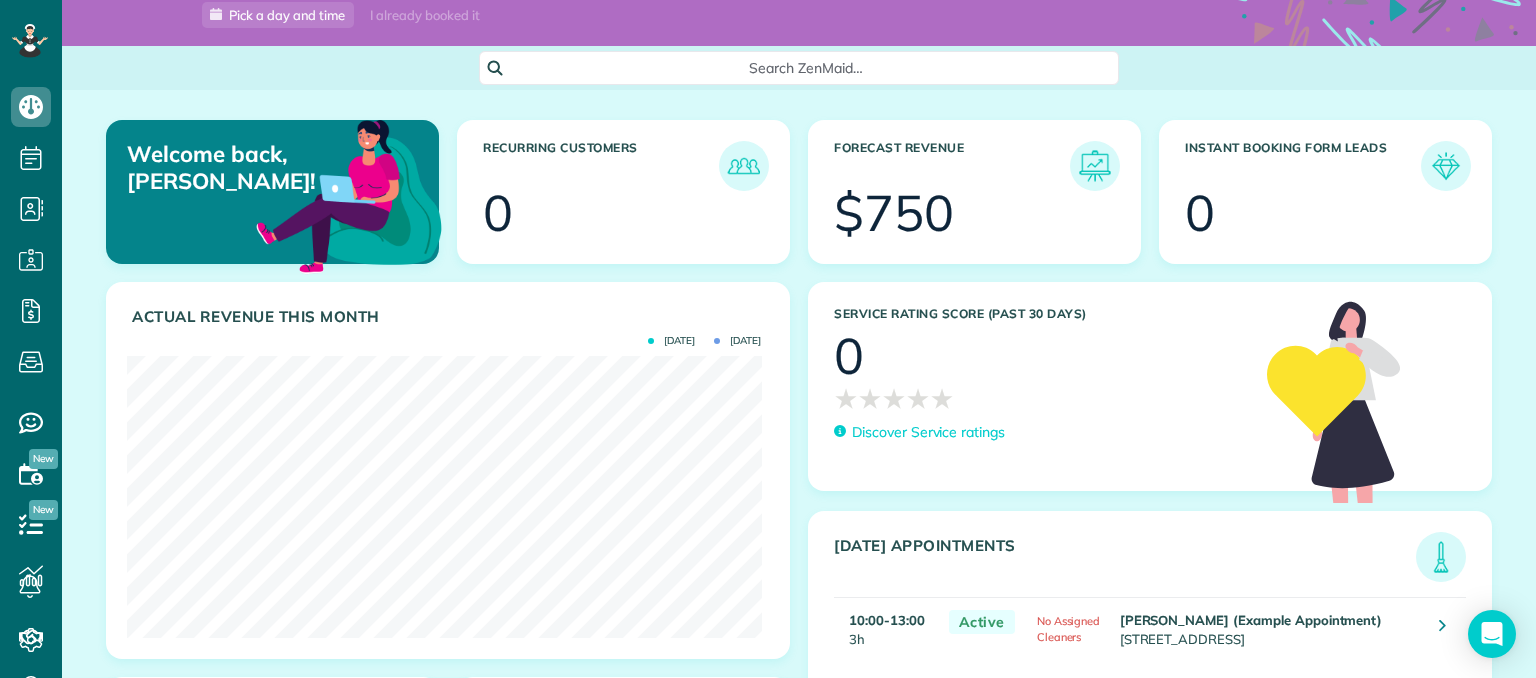scroll, scrollTop: 0, scrollLeft: 0, axis: both 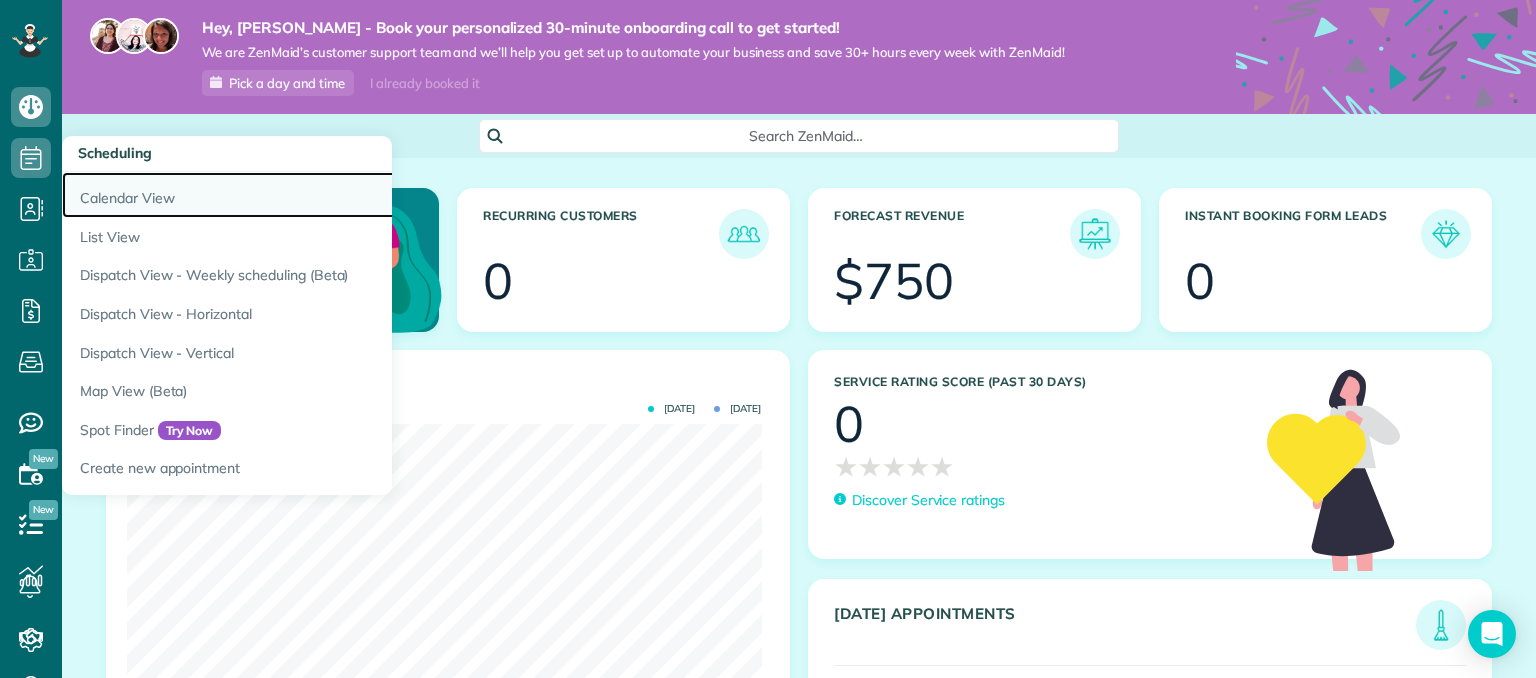 click on "Calendar View" at bounding box center (312, 195) 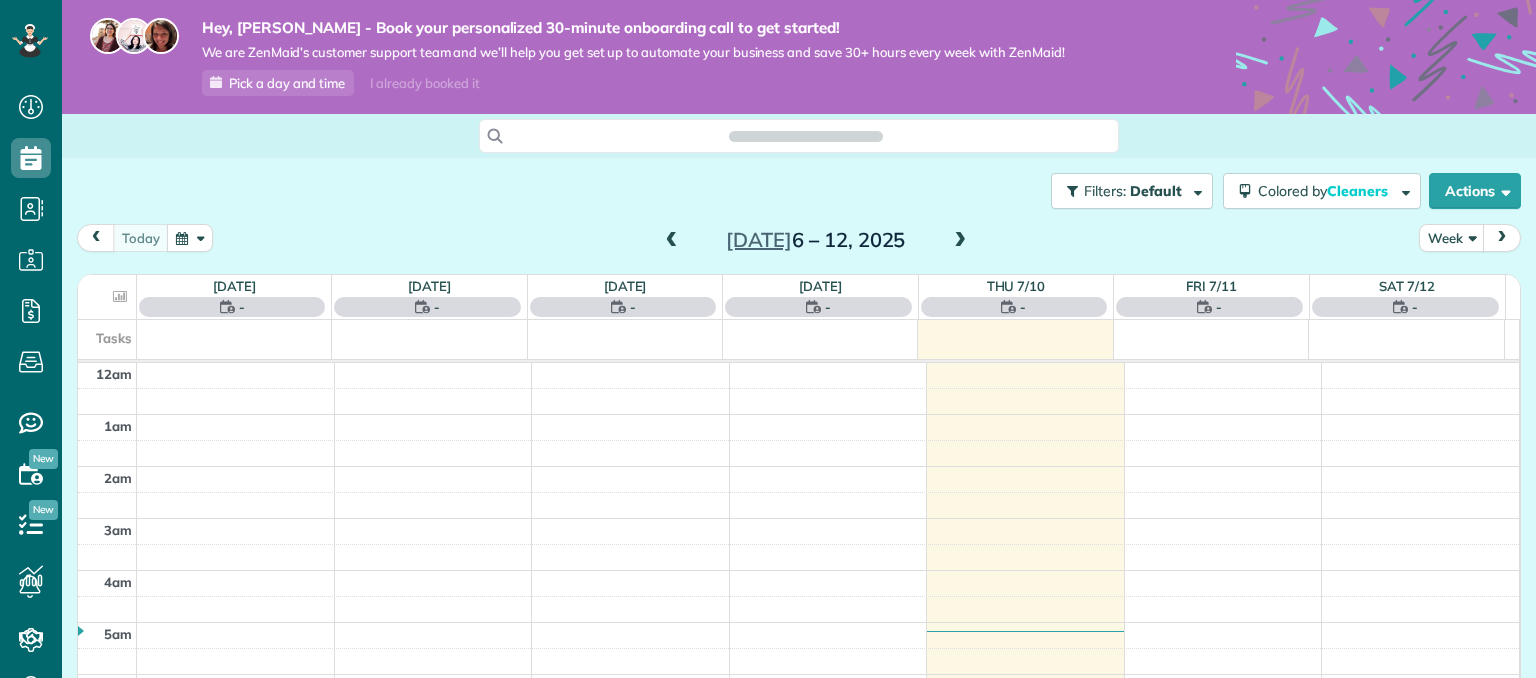 scroll, scrollTop: 0, scrollLeft: 0, axis: both 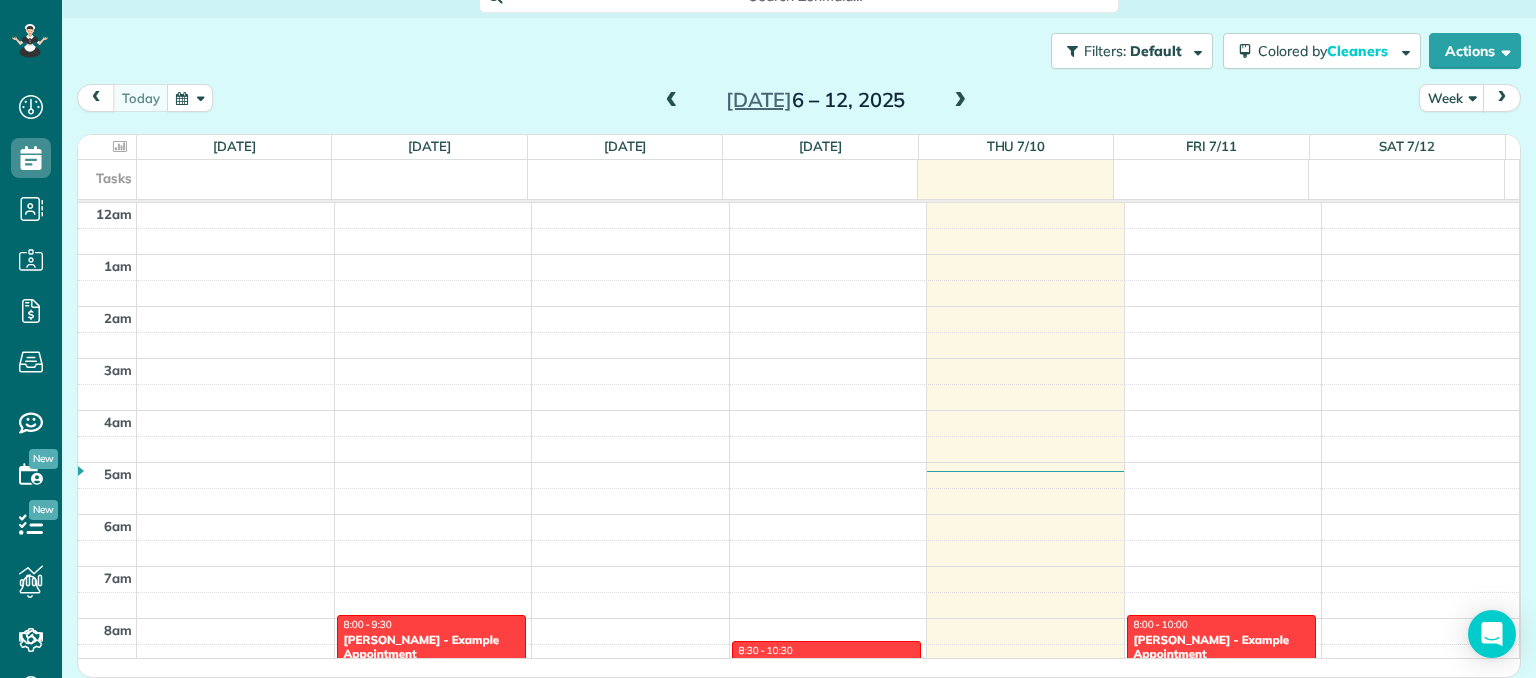 click at bounding box center [960, 101] 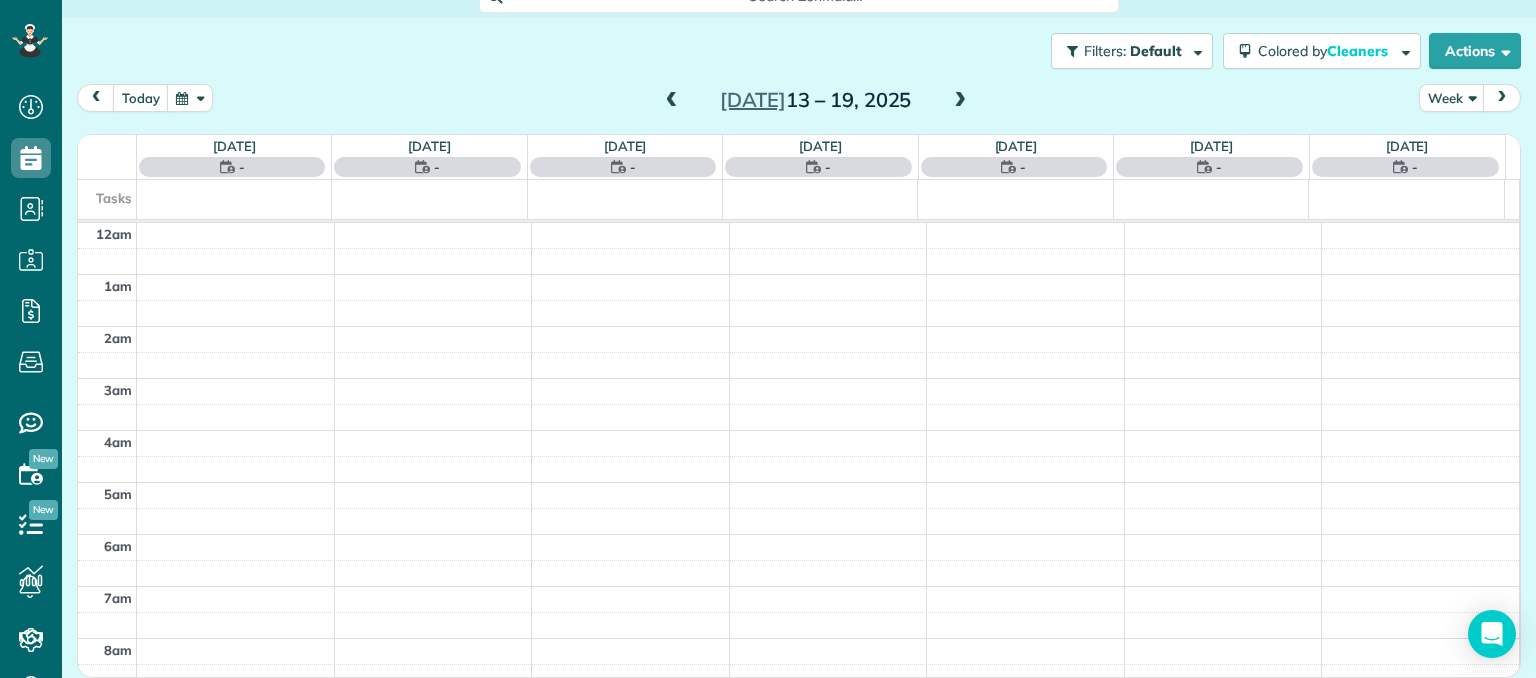 scroll, scrollTop: 362, scrollLeft: 0, axis: vertical 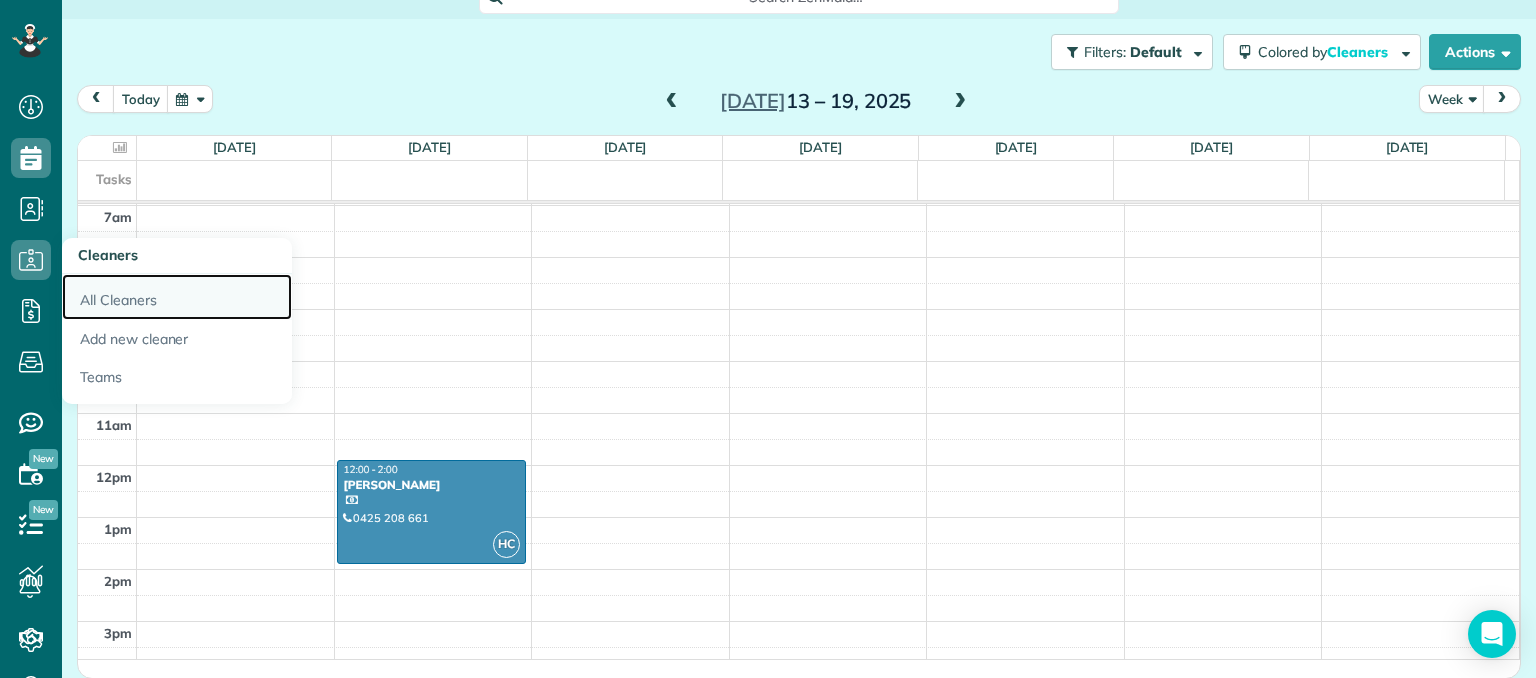 click on "All Cleaners" at bounding box center (177, 297) 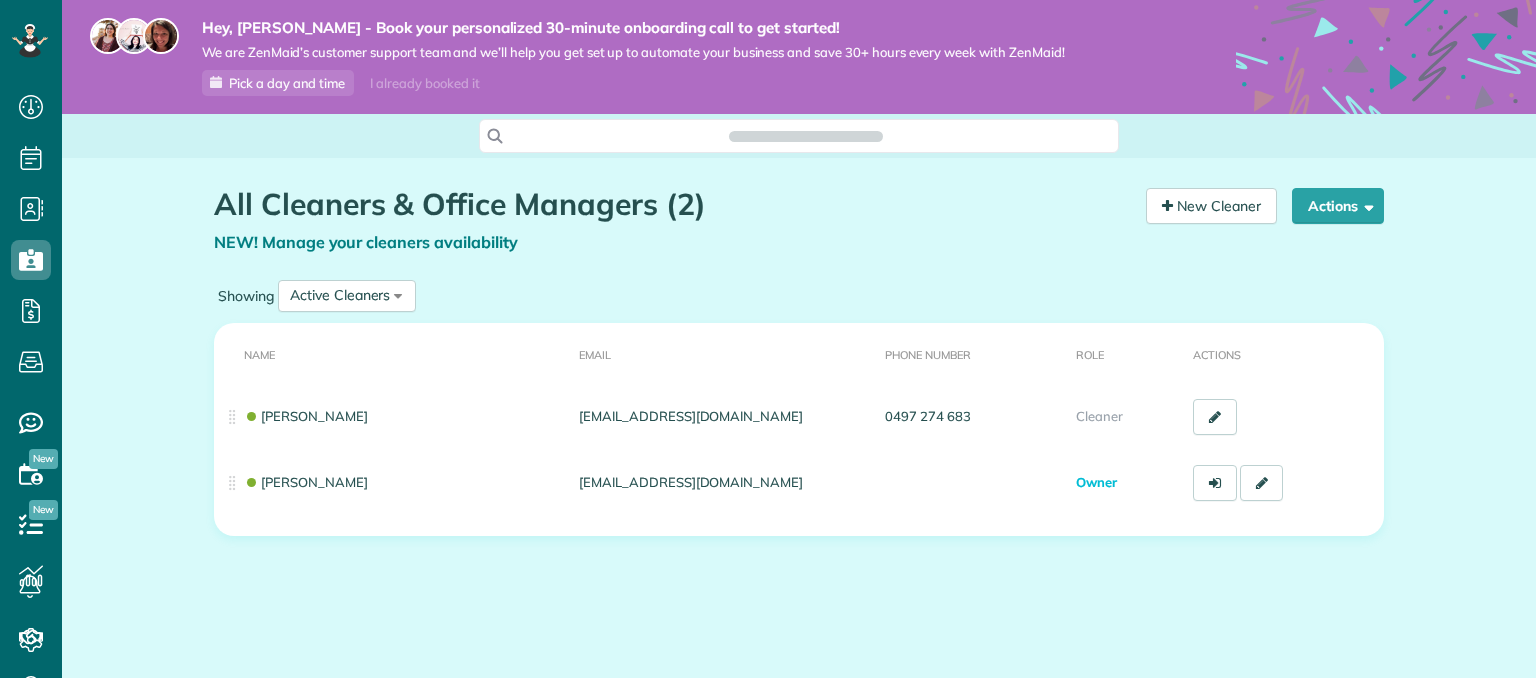 scroll, scrollTop: 0, scrollLeft: 0, axis: both 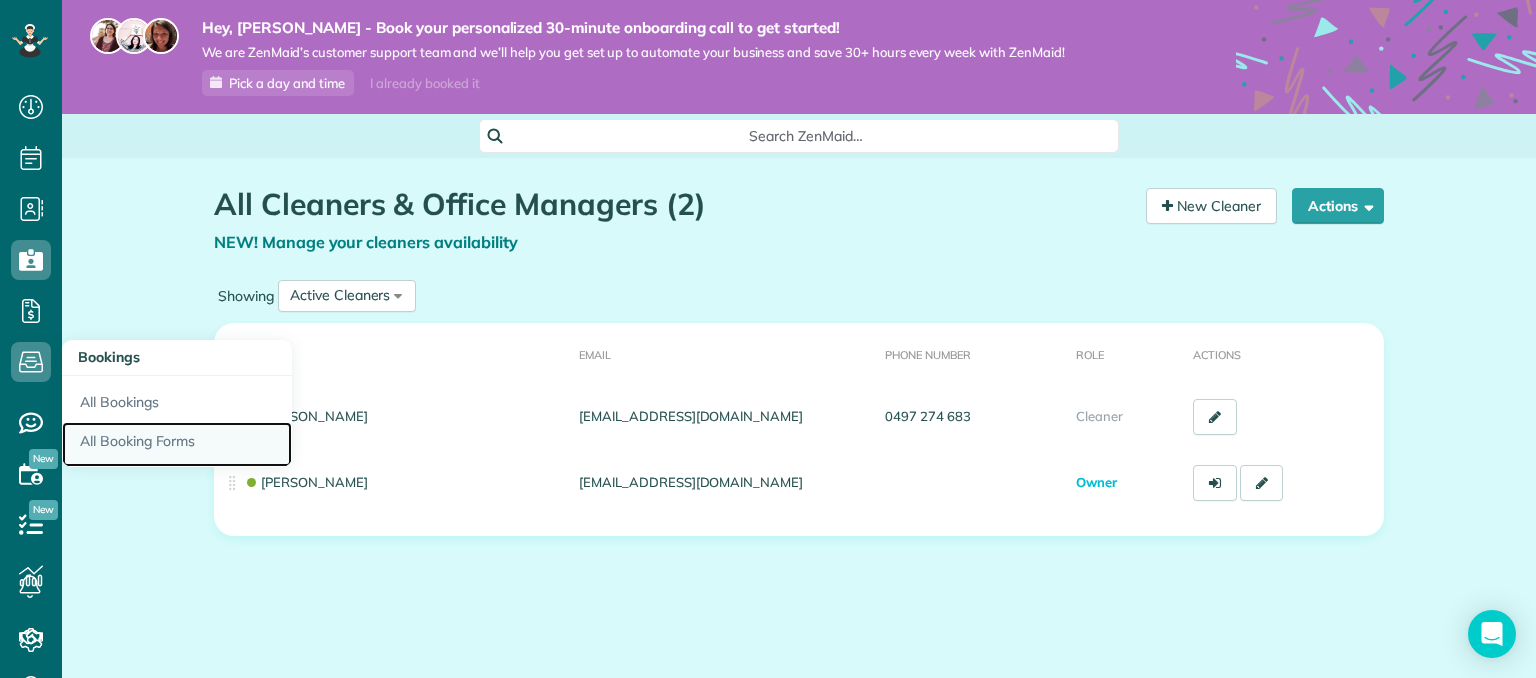click on "All Booking Forms" at bounding box center (177, 445) 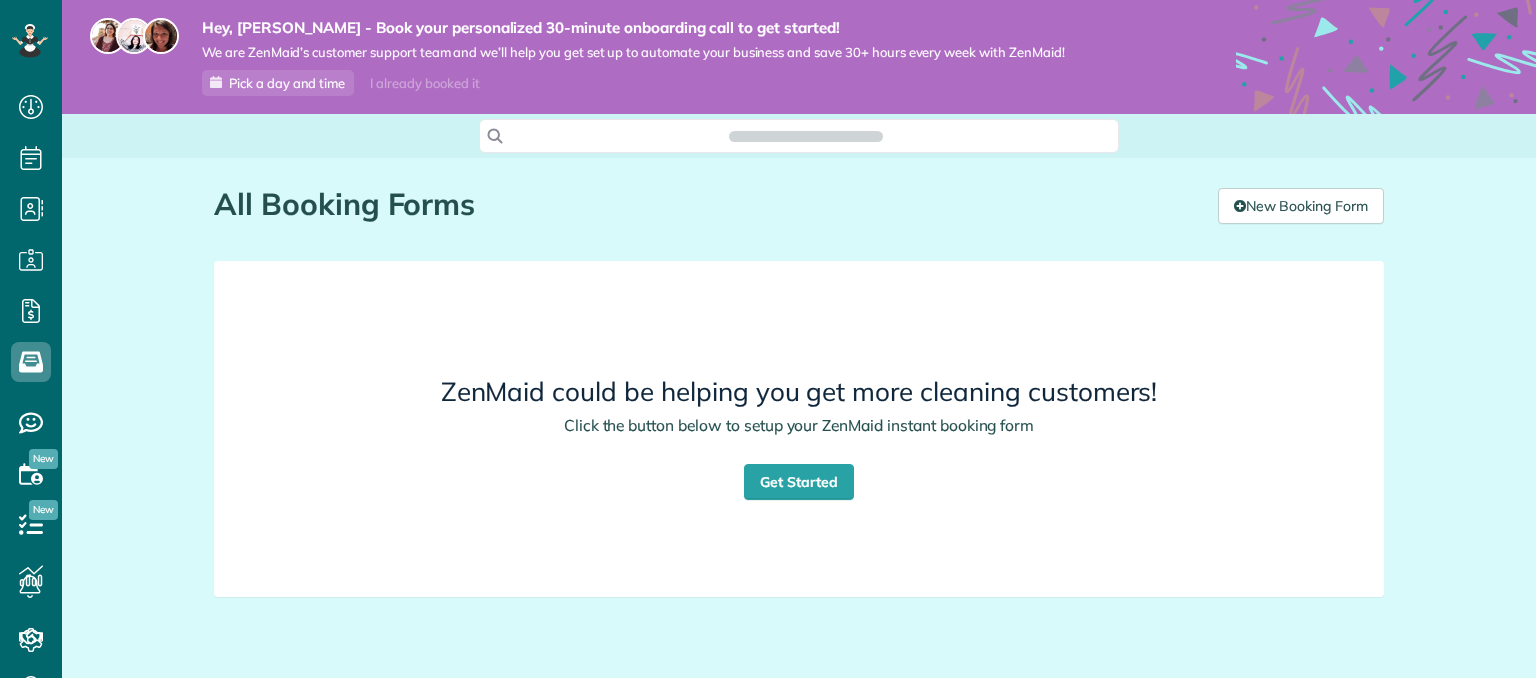 scroll, scrollTop: 0, scrollLeft: 0, axis: both 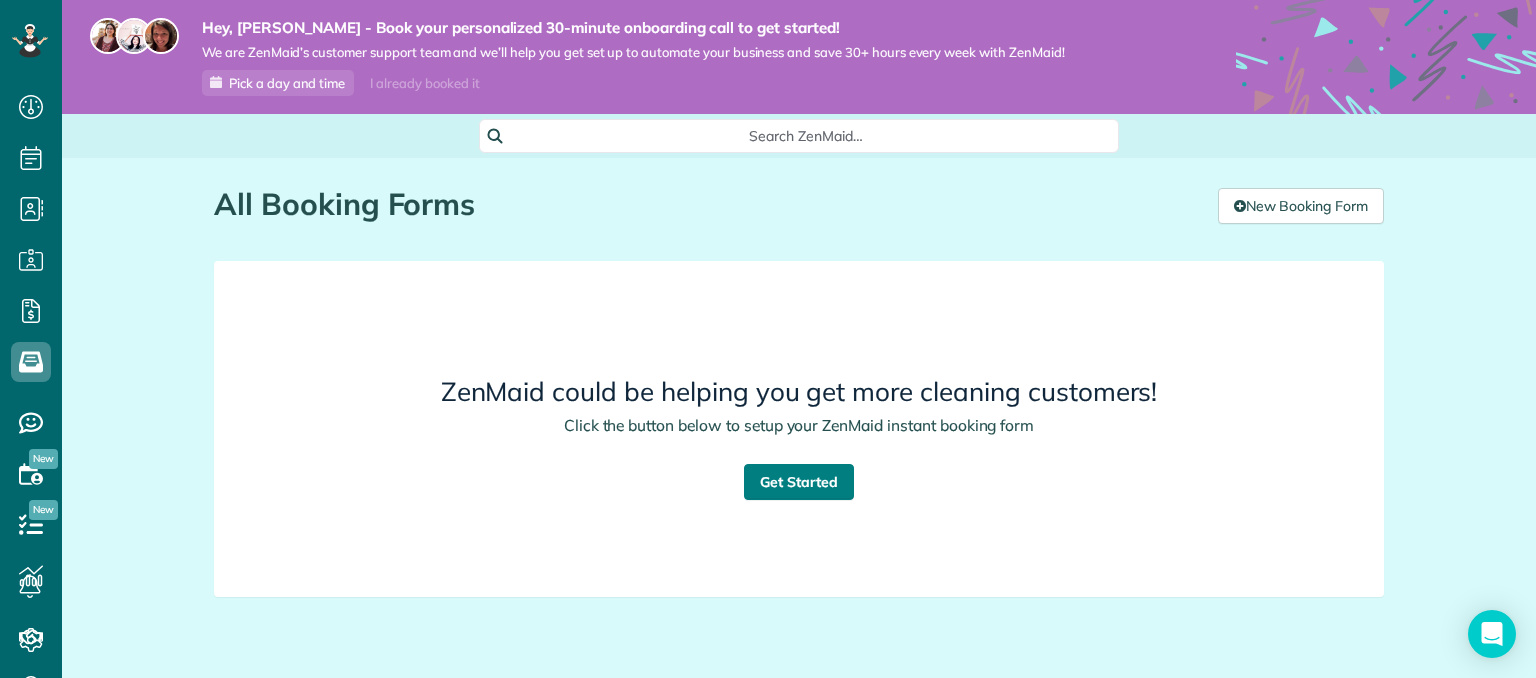 click on "Get Started" at bounding box center [799, 482] 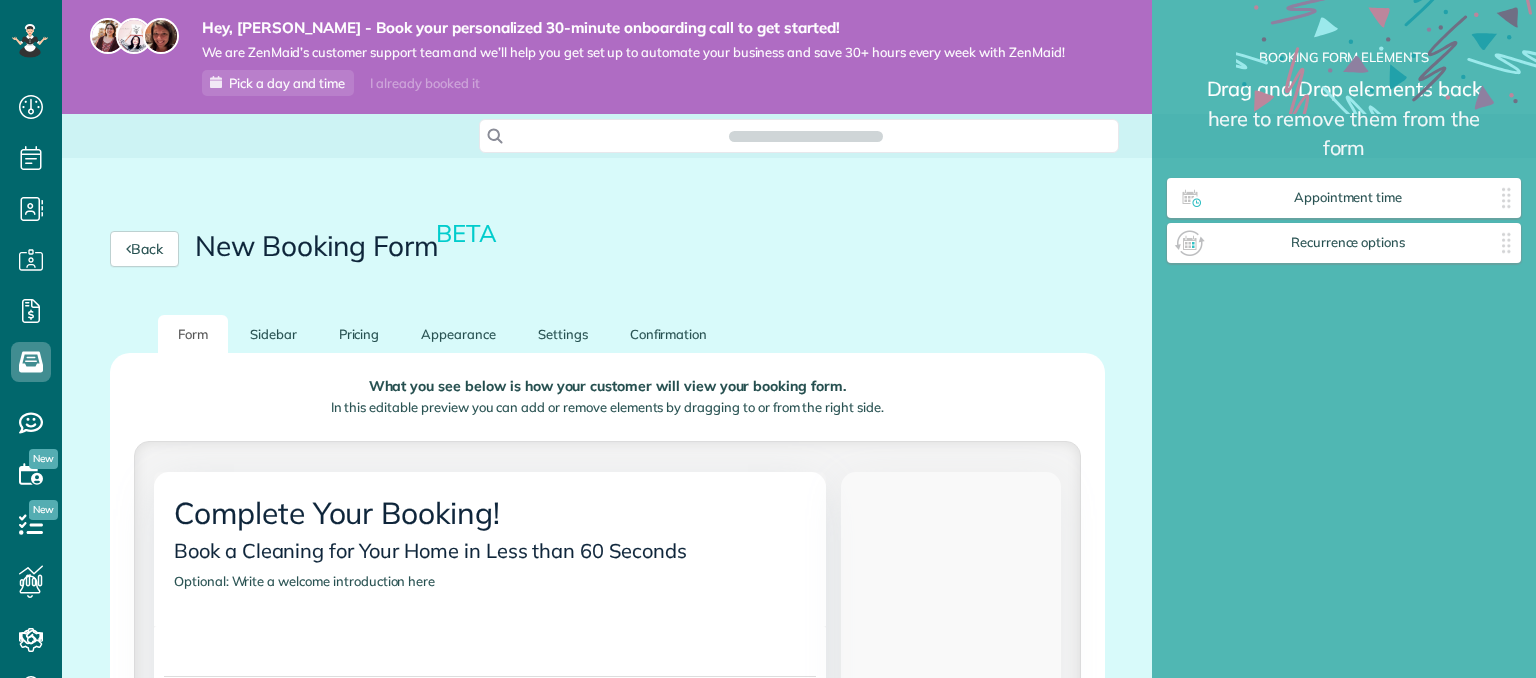 scroll, scrollTop: 0, scrollLeft: 0, axis: both 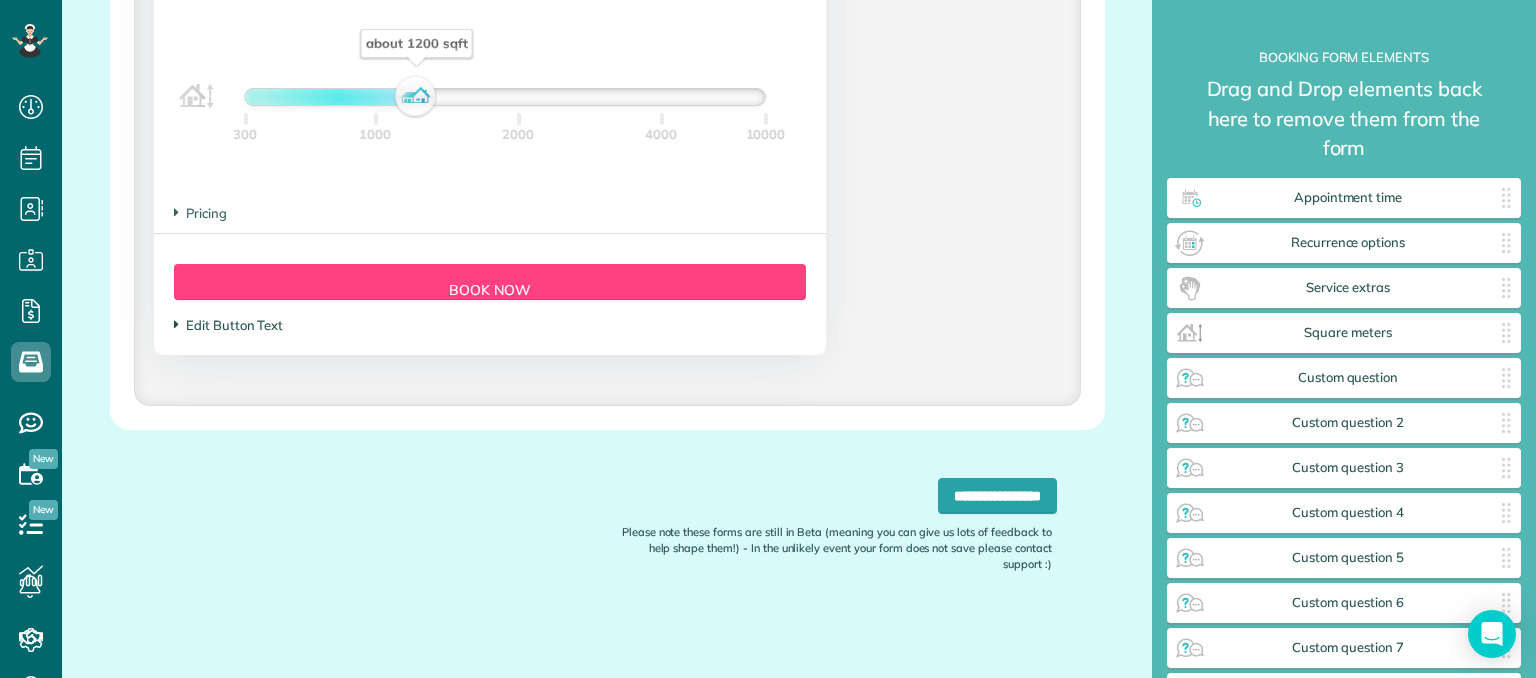 click on "Edit Button Text" at bounding box center (228, 325) 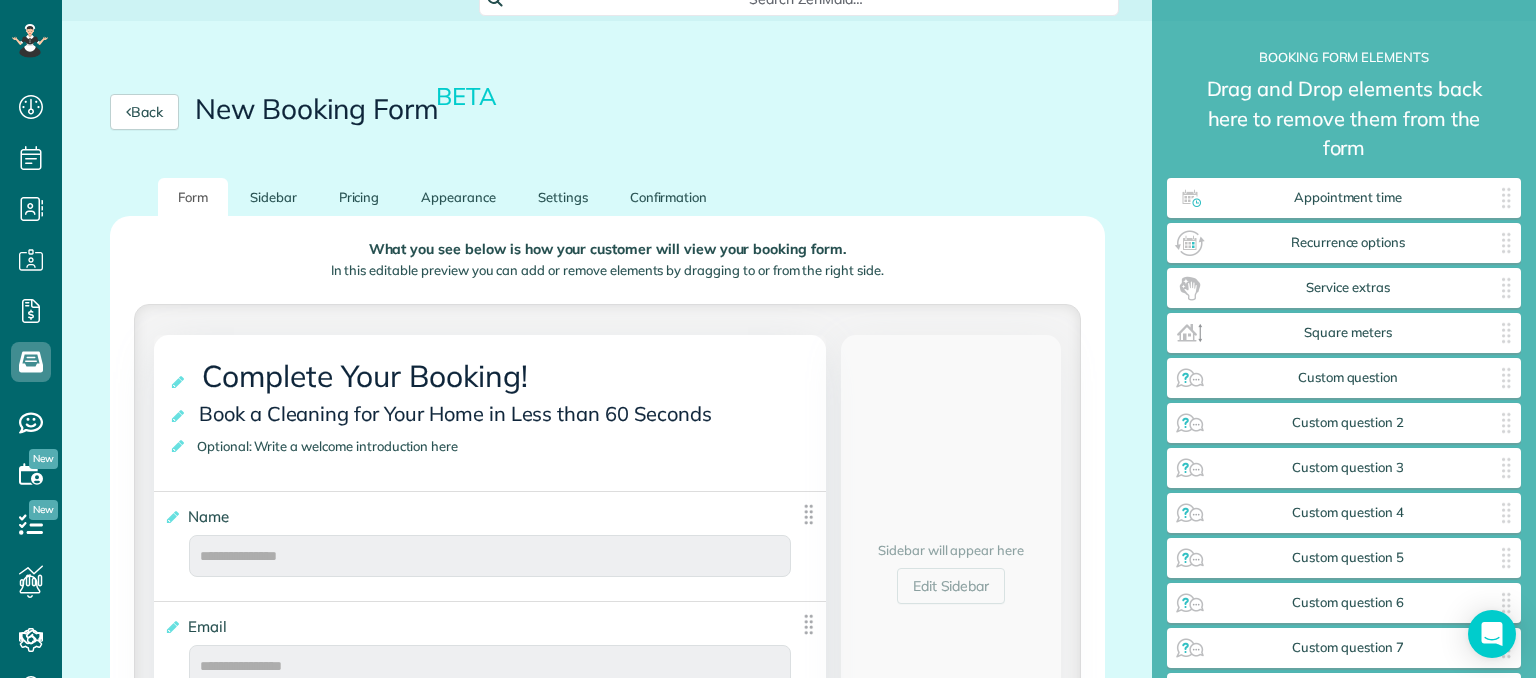 scroll, scrollTop: 0, scrollLeft: 0, axis: both 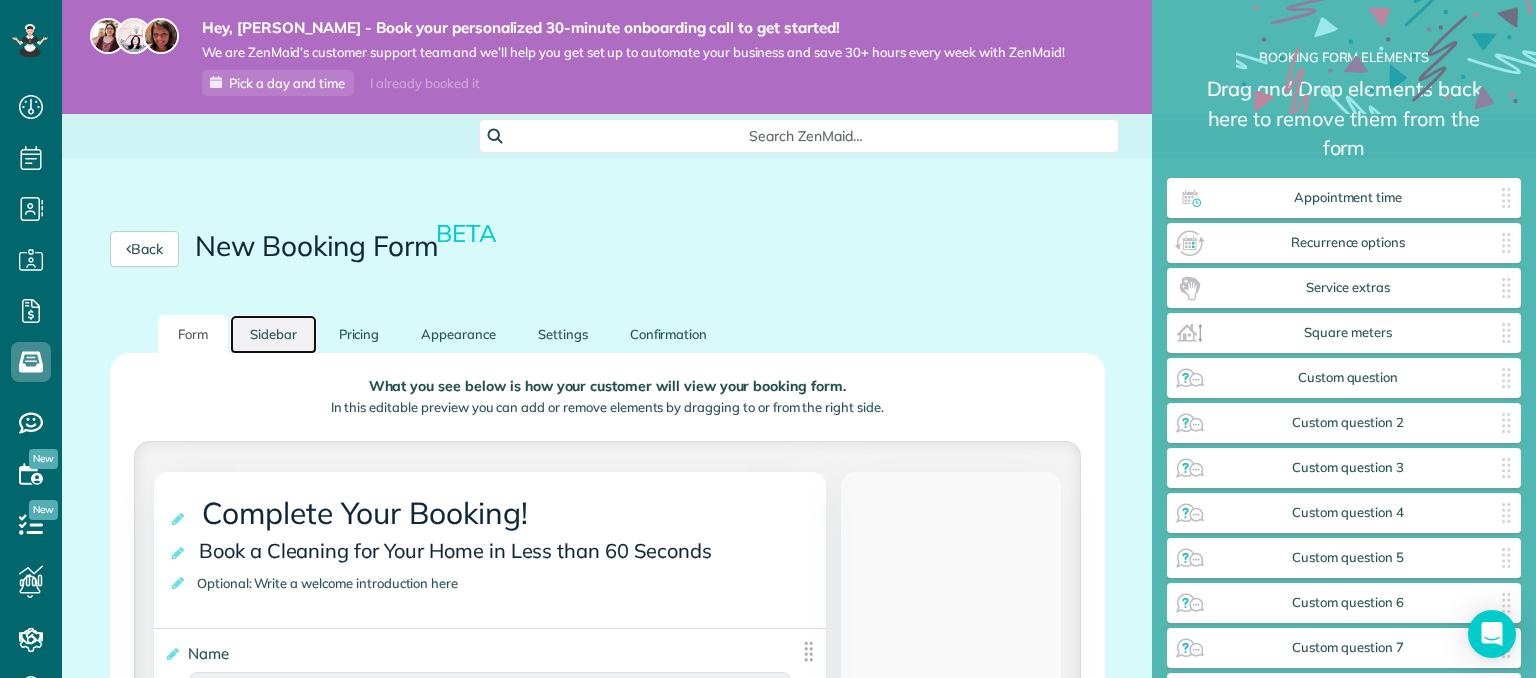 click on "Sidebar" at bounding box center [273, 334] 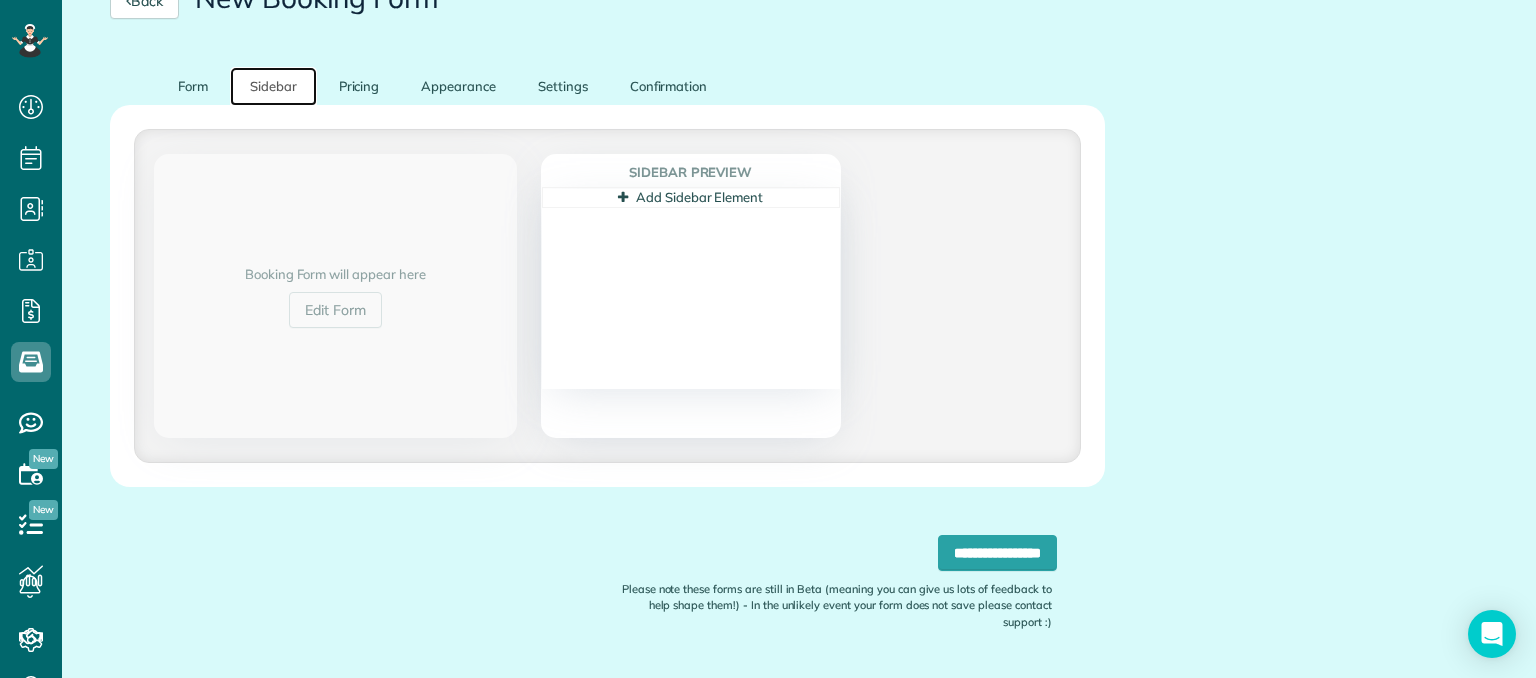 scroll, scrollTop: 248, scrollLeft: 0, axis: vertical 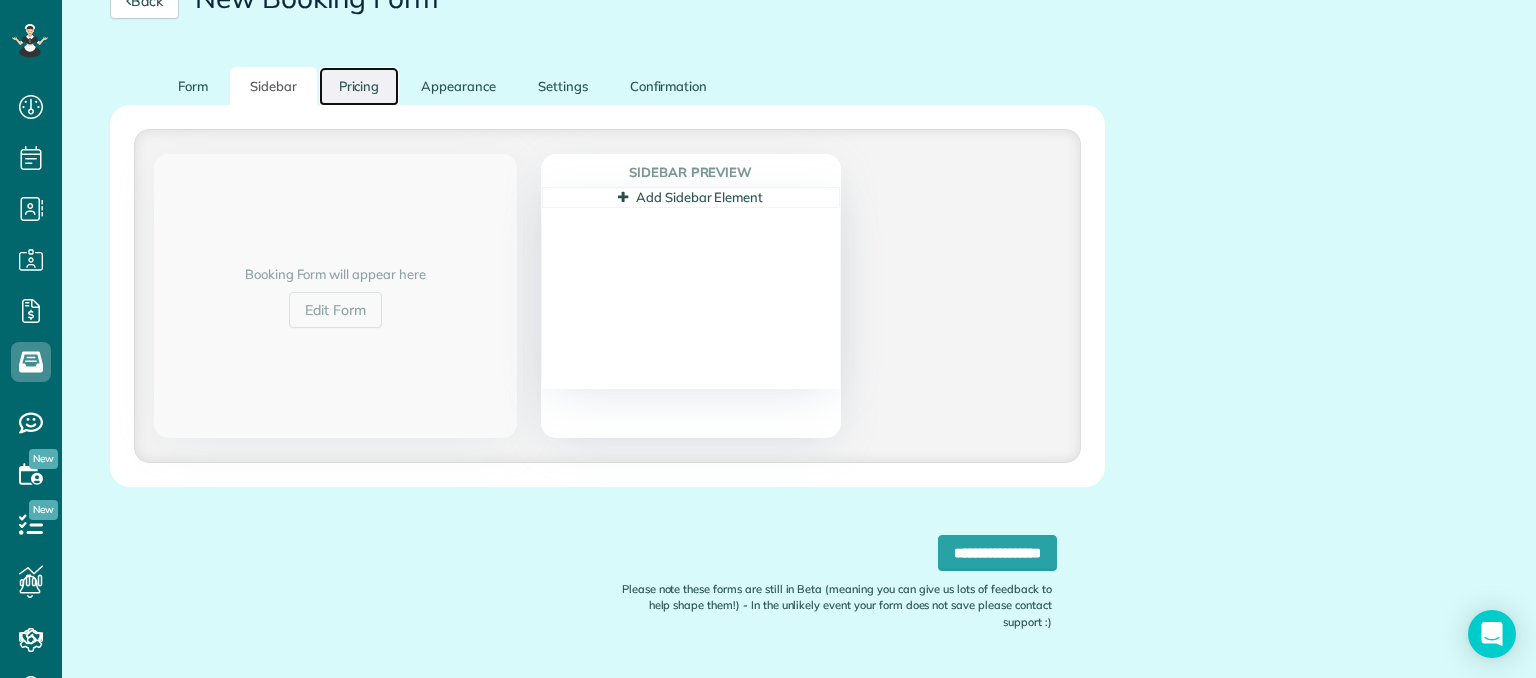 click on "Pricing" at bounding box center (359, 86) 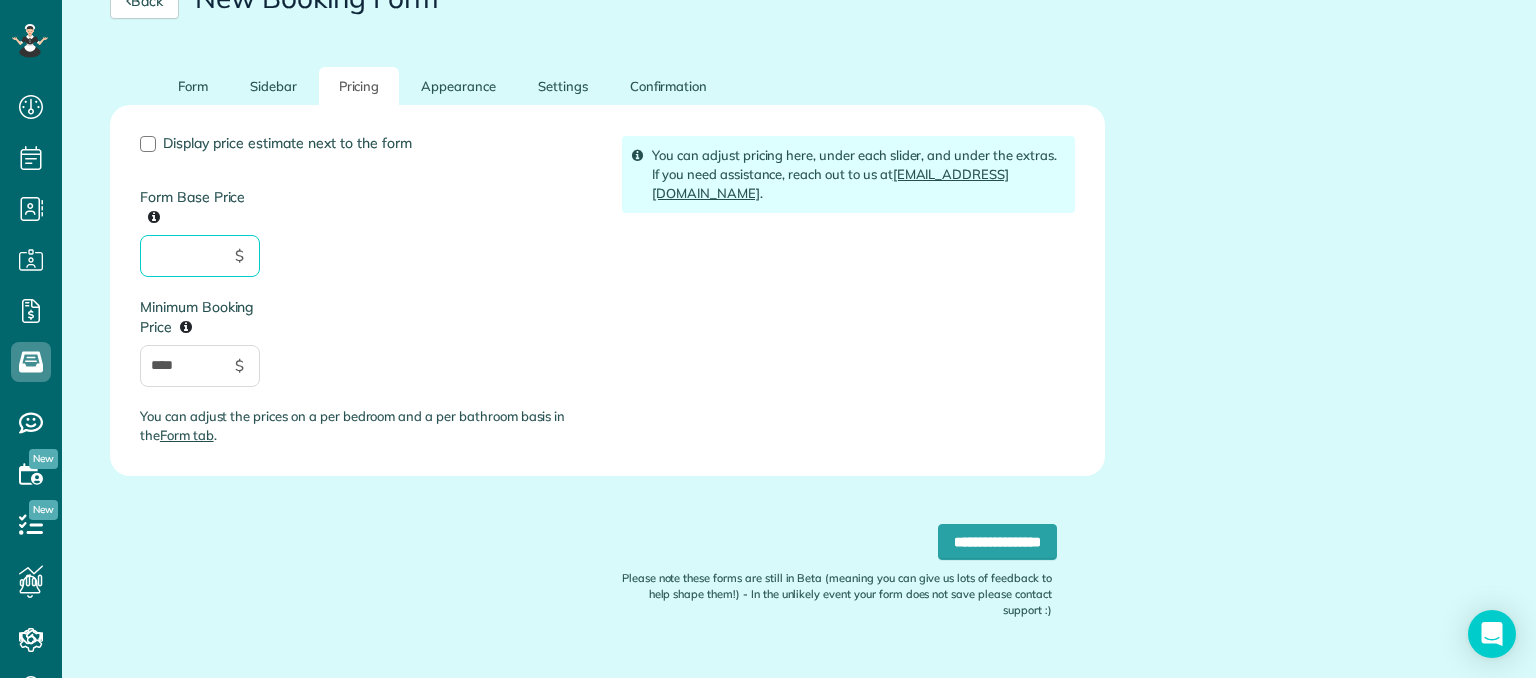 click on "Form Base Price" at bounding box center (200, 256) 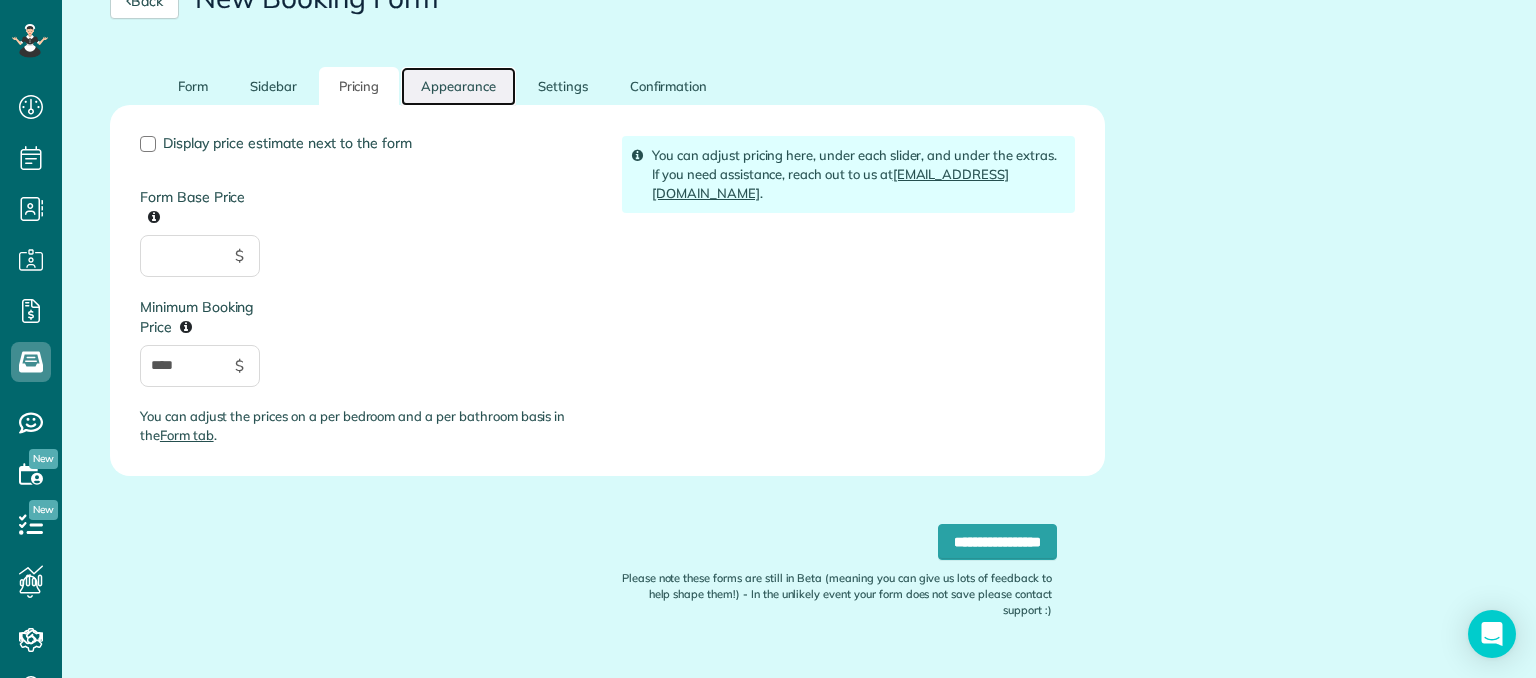 click on "Appearance" at bounding box center (458, 86) 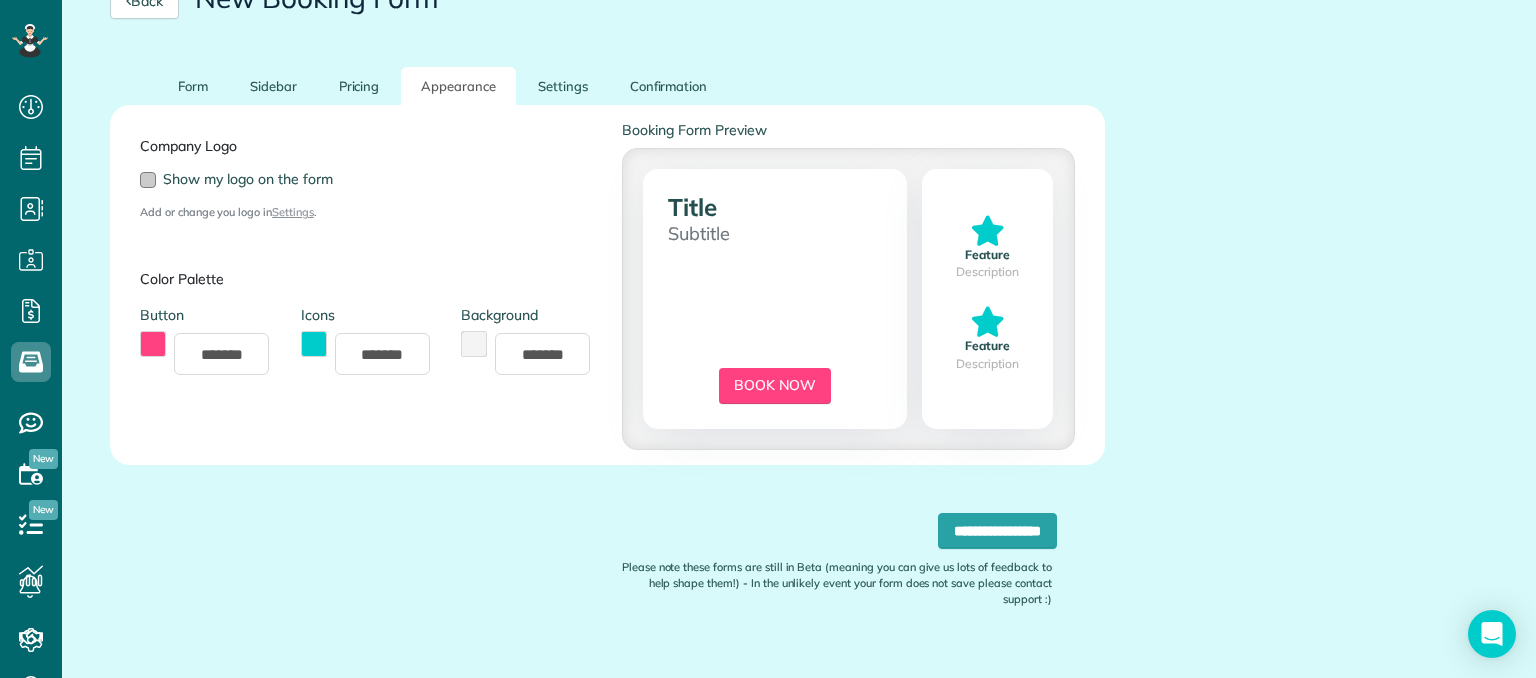 click at bounding box center [148, 180] 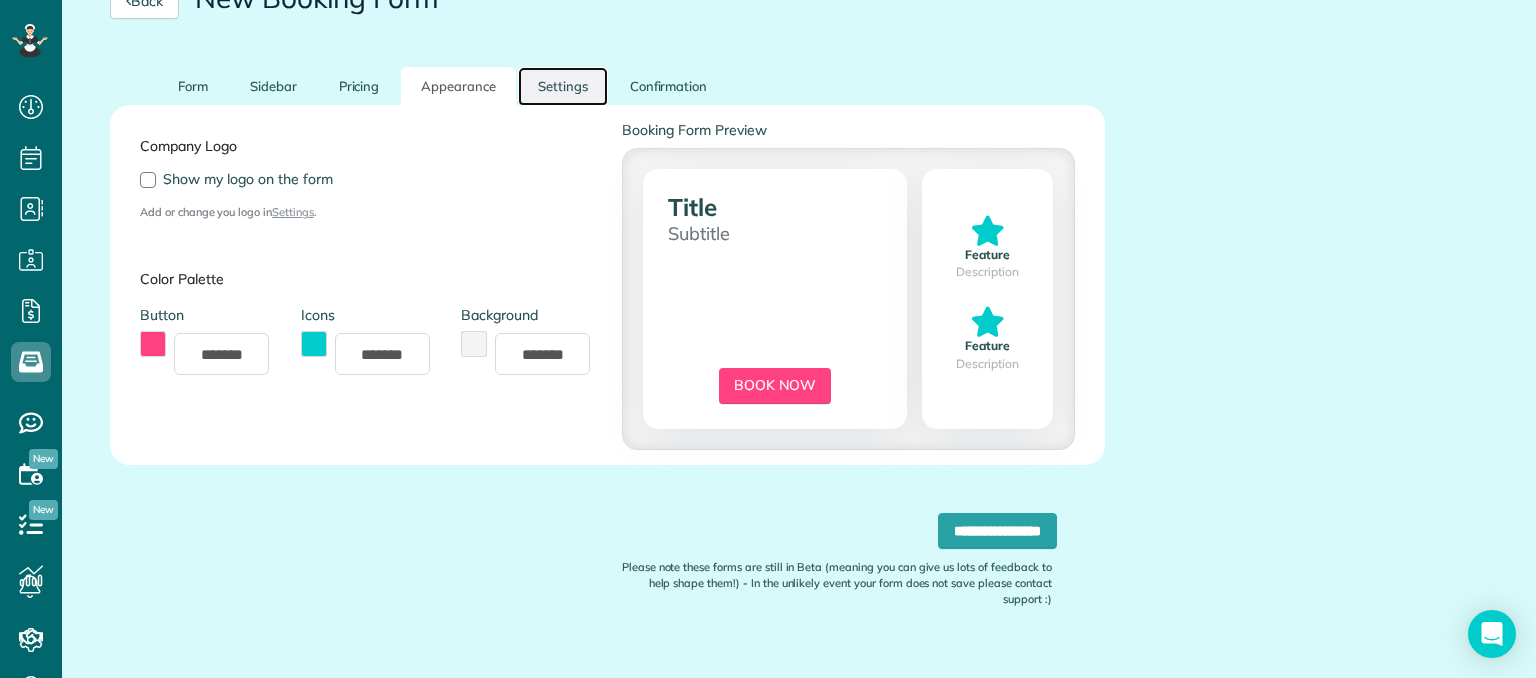 click on "Settings" at bounding box center (563, 86) 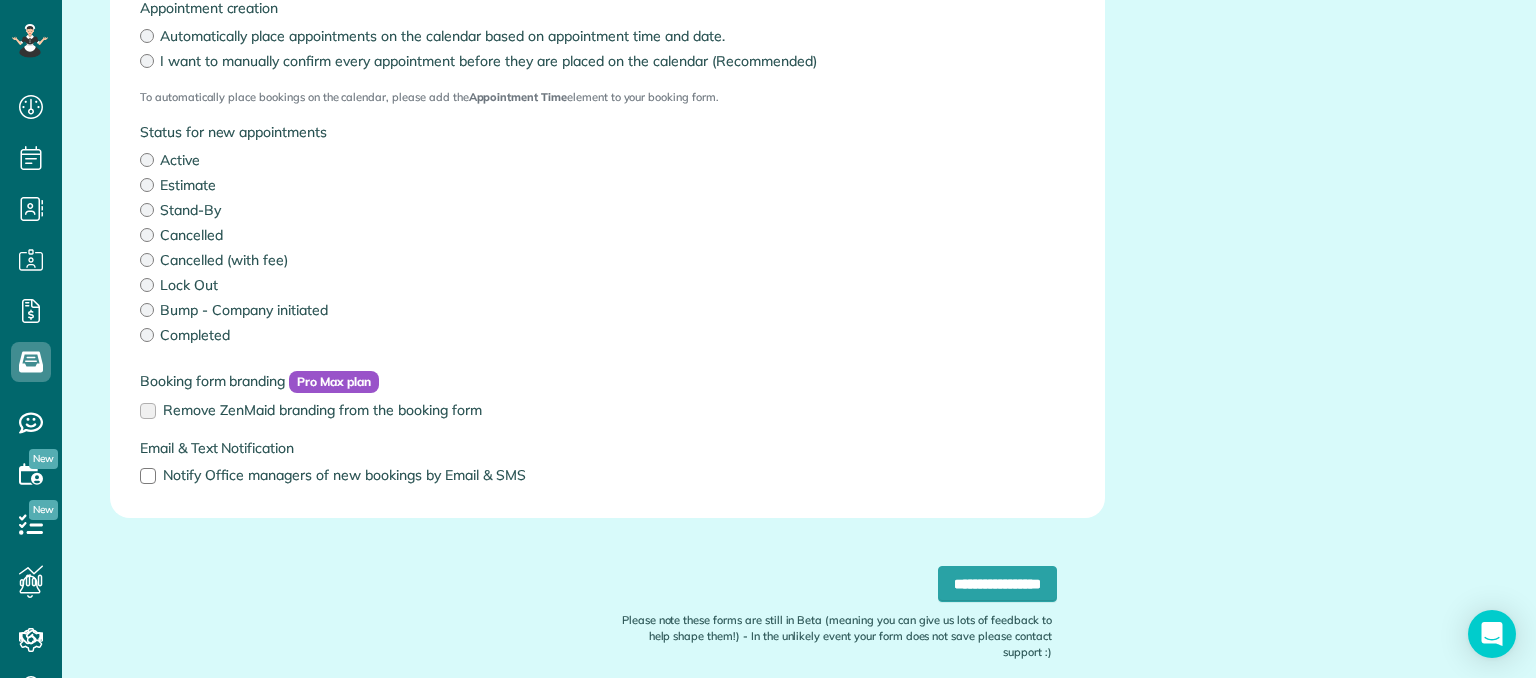 scroll, scrollTop: 0, scrollLeft: 0, axis: both 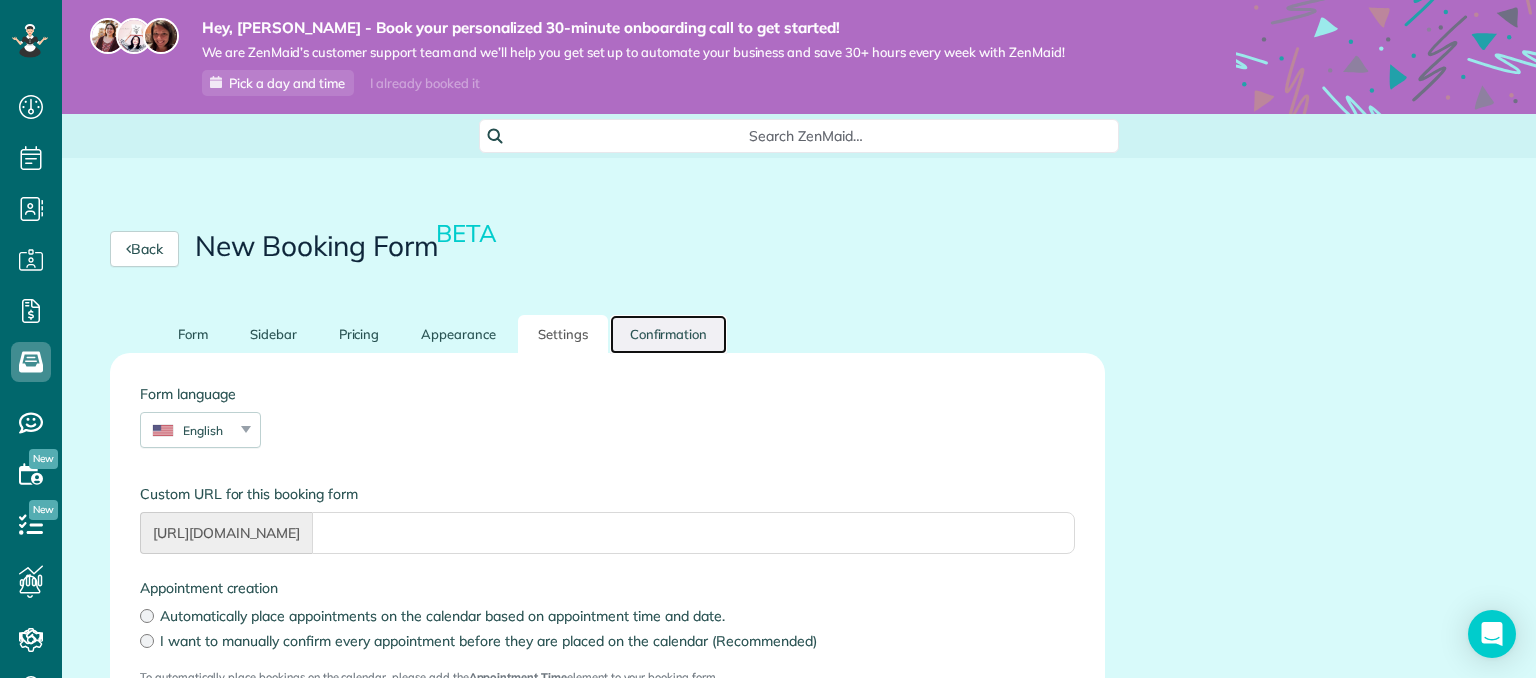 click on "Confirmation" at bounding box center [669, 334] 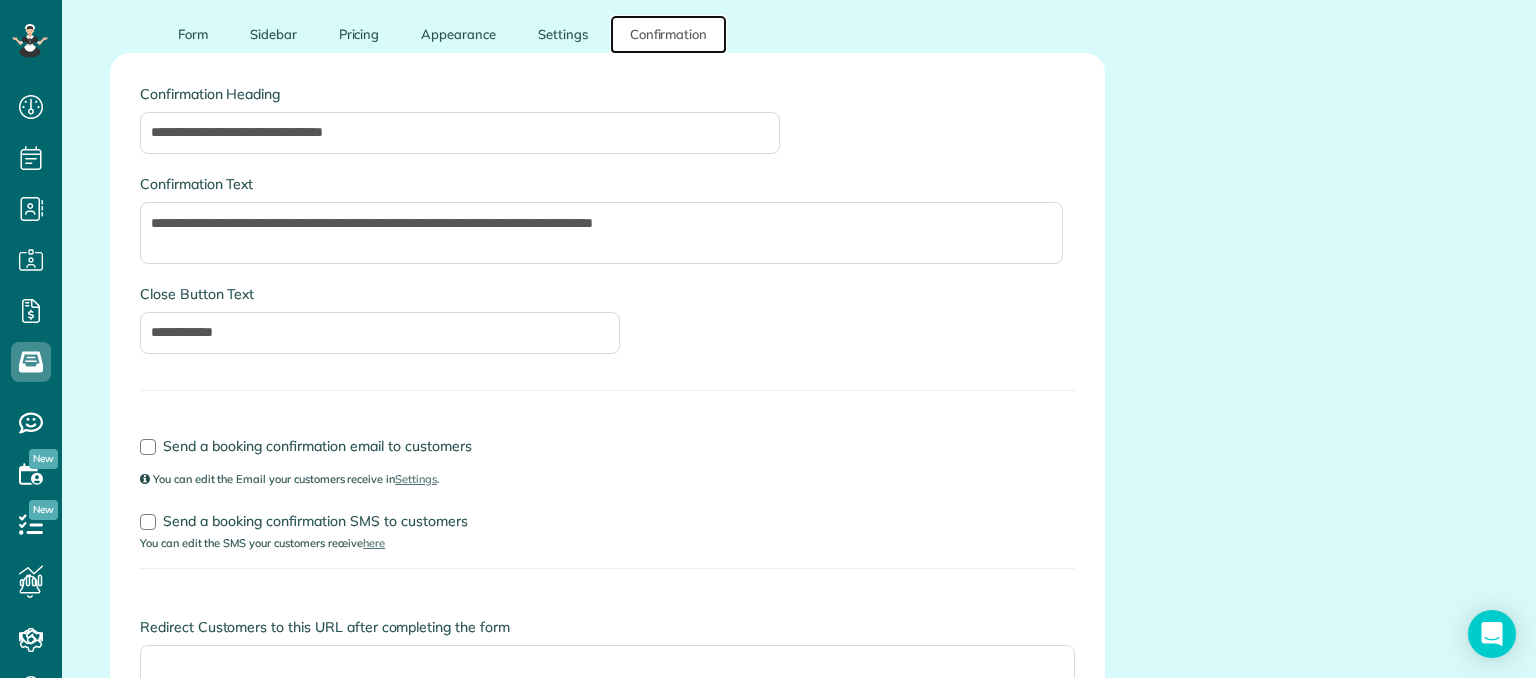 scroll, scrollTop: 335, scrollLeft: 0, axis: vertical 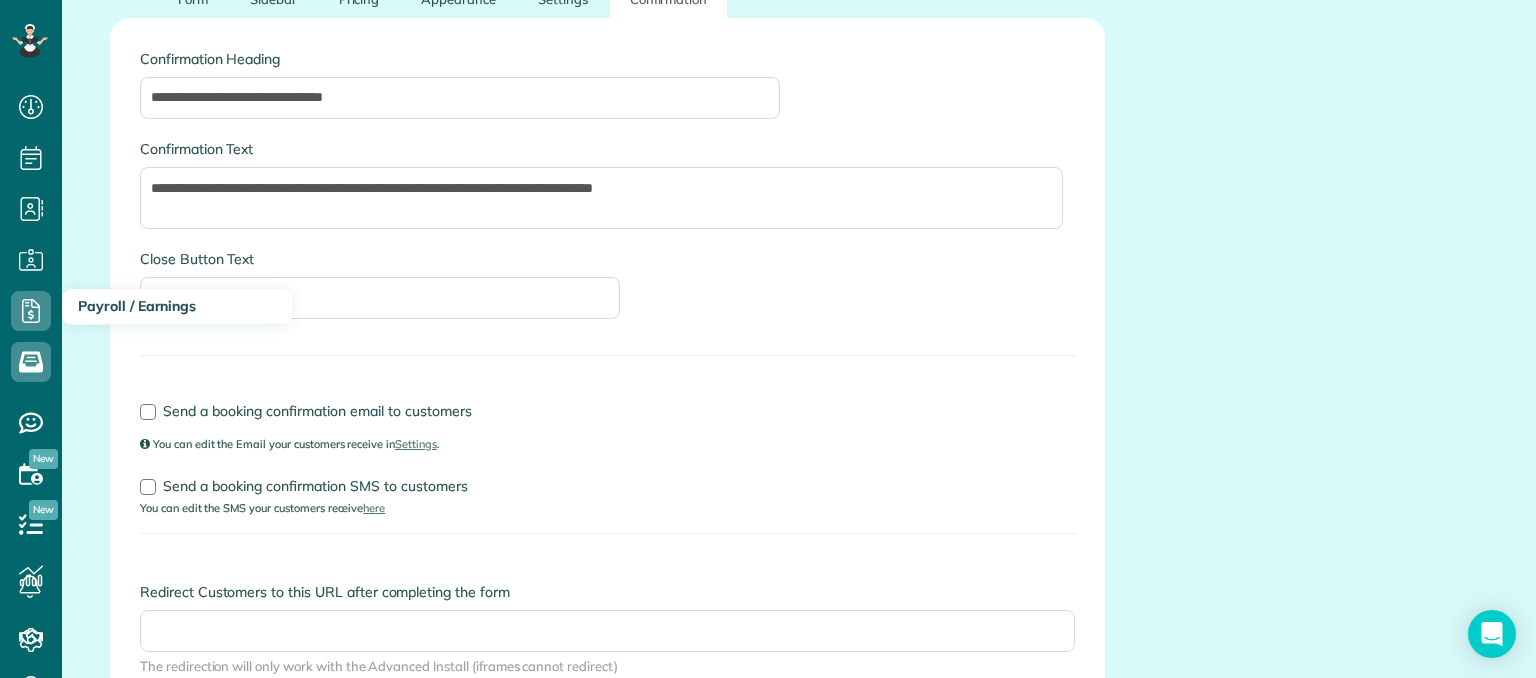 click on "Payroll / Earnings" at bounding box center (137, 306) 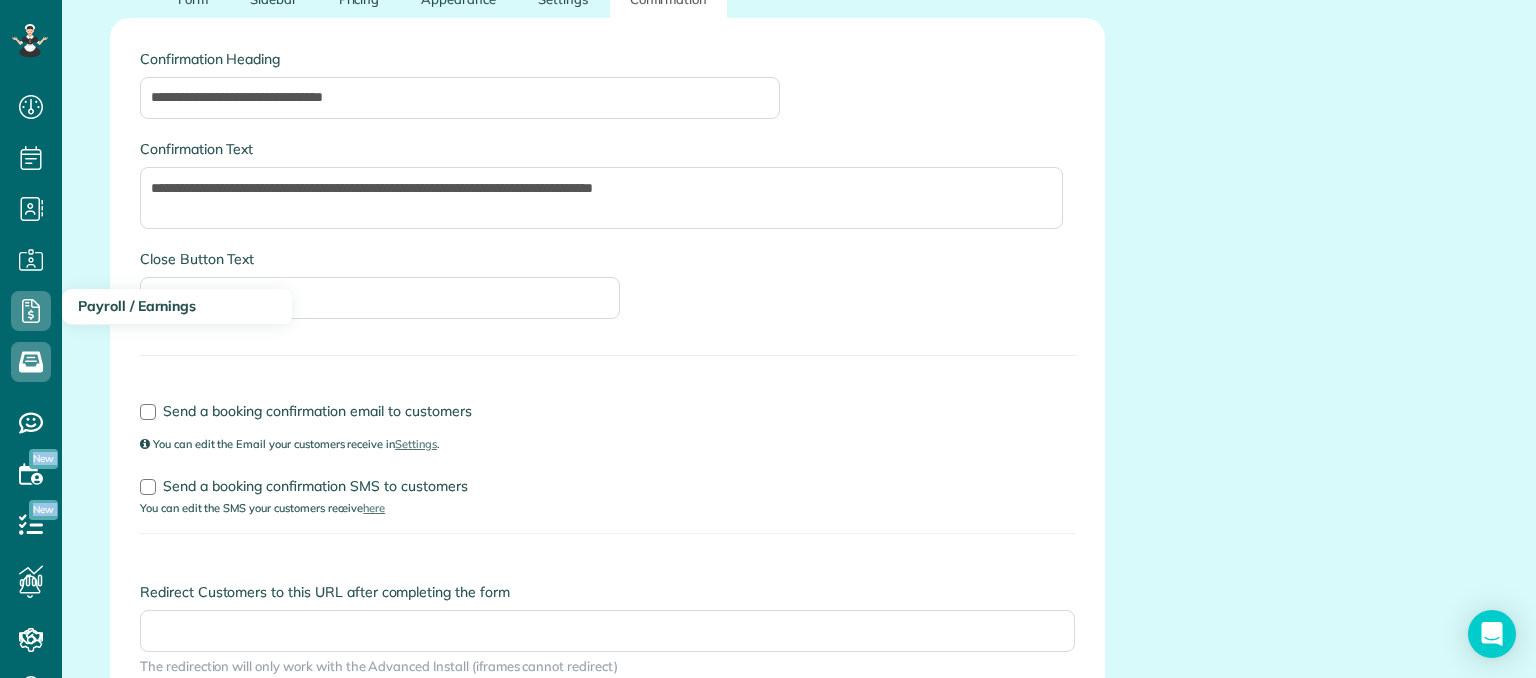 drag, startPoint x: 72, startPoint y: 309, endPoint x: 25, endPoint y: 312, distance: 47.095646 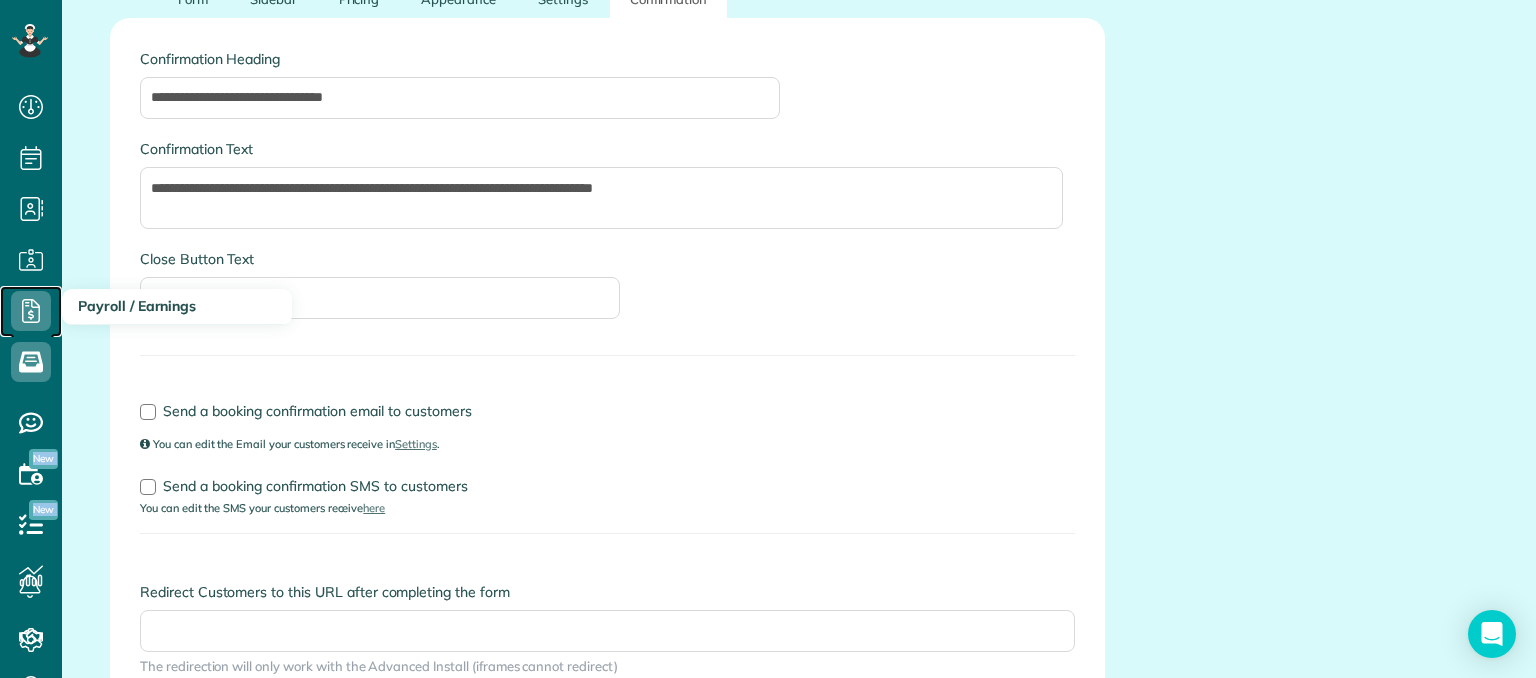 click 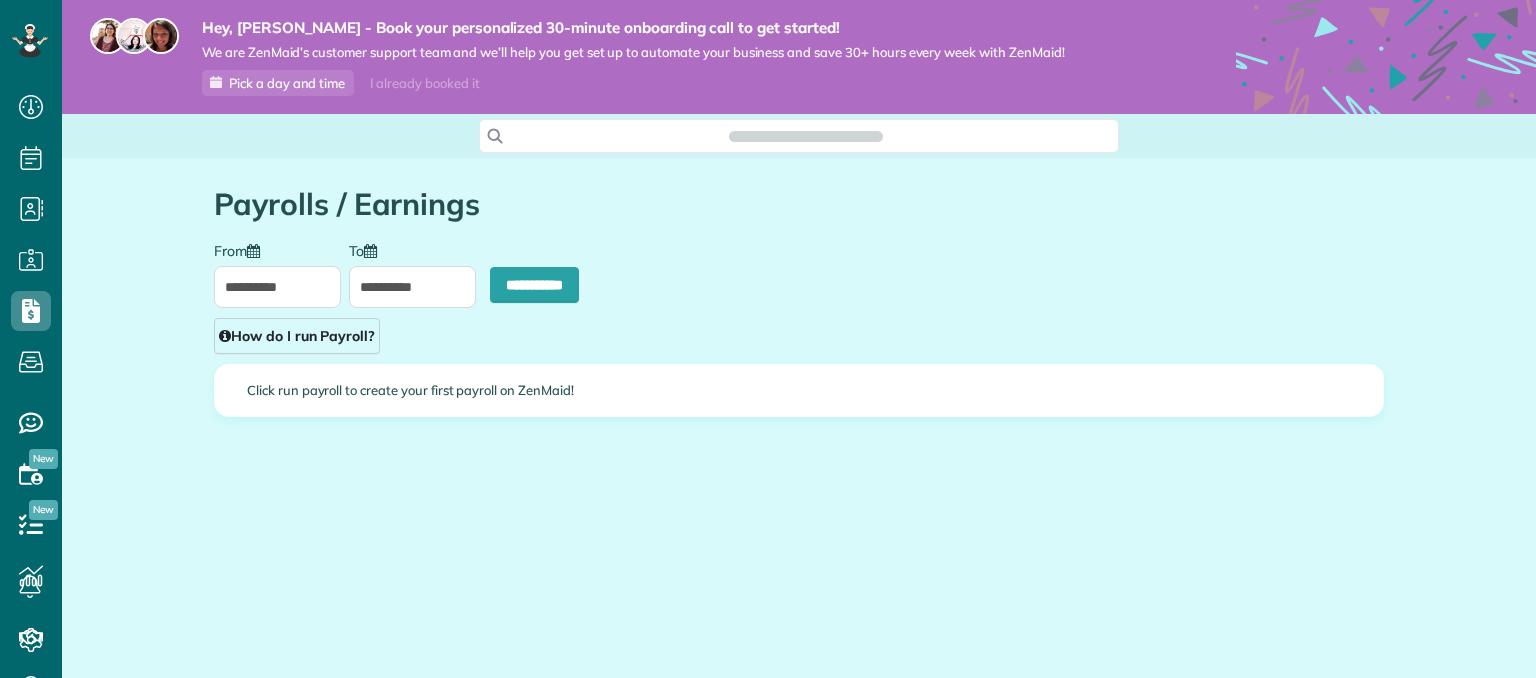 scroll, scrollTop: 0, scrollLeft: 0, axis: both 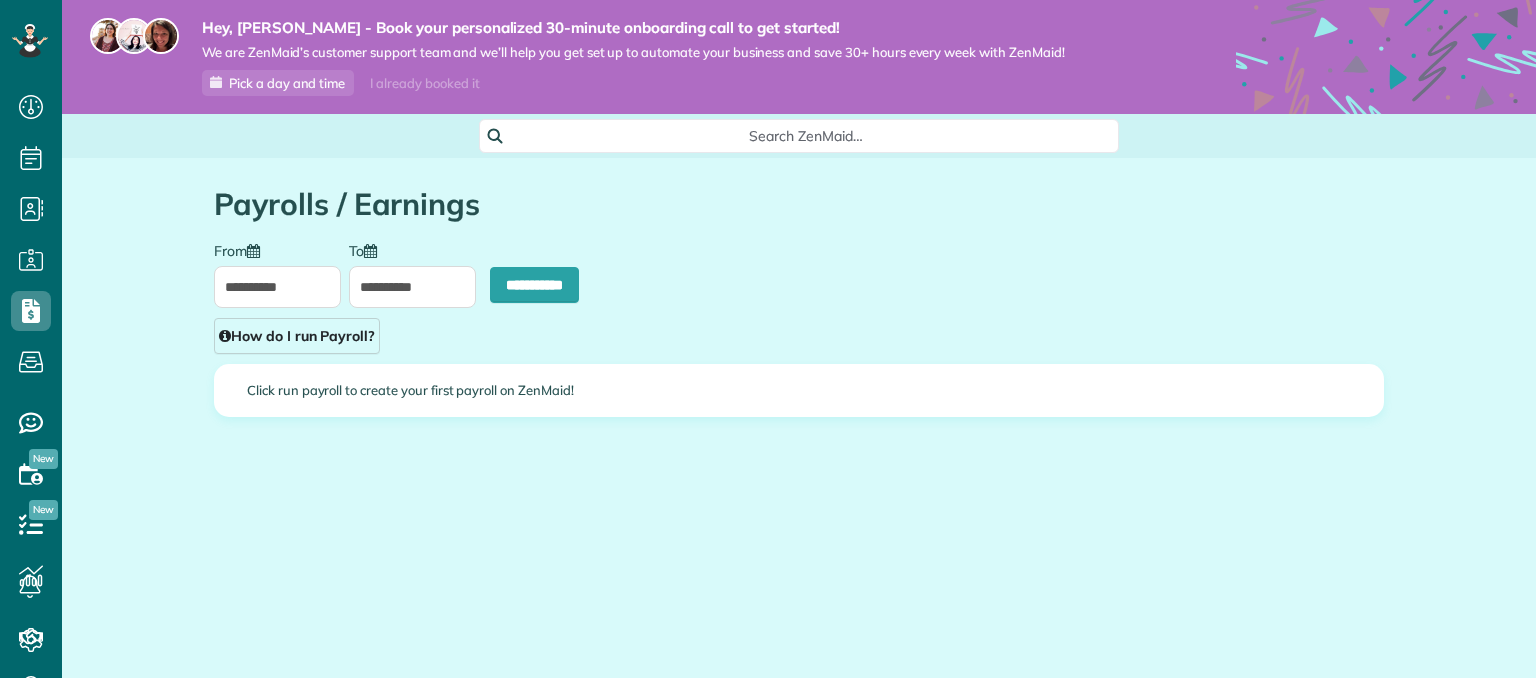 type on "**********" 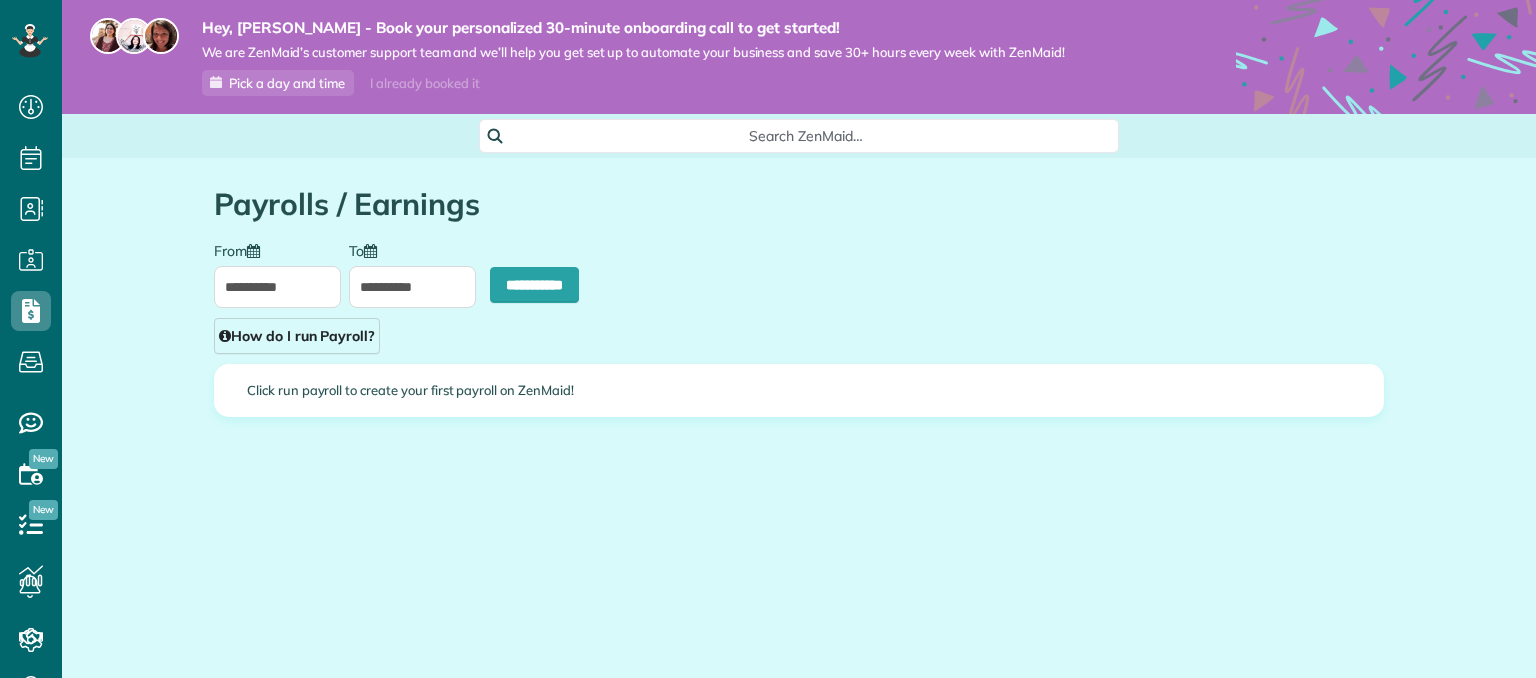 type on "**********" 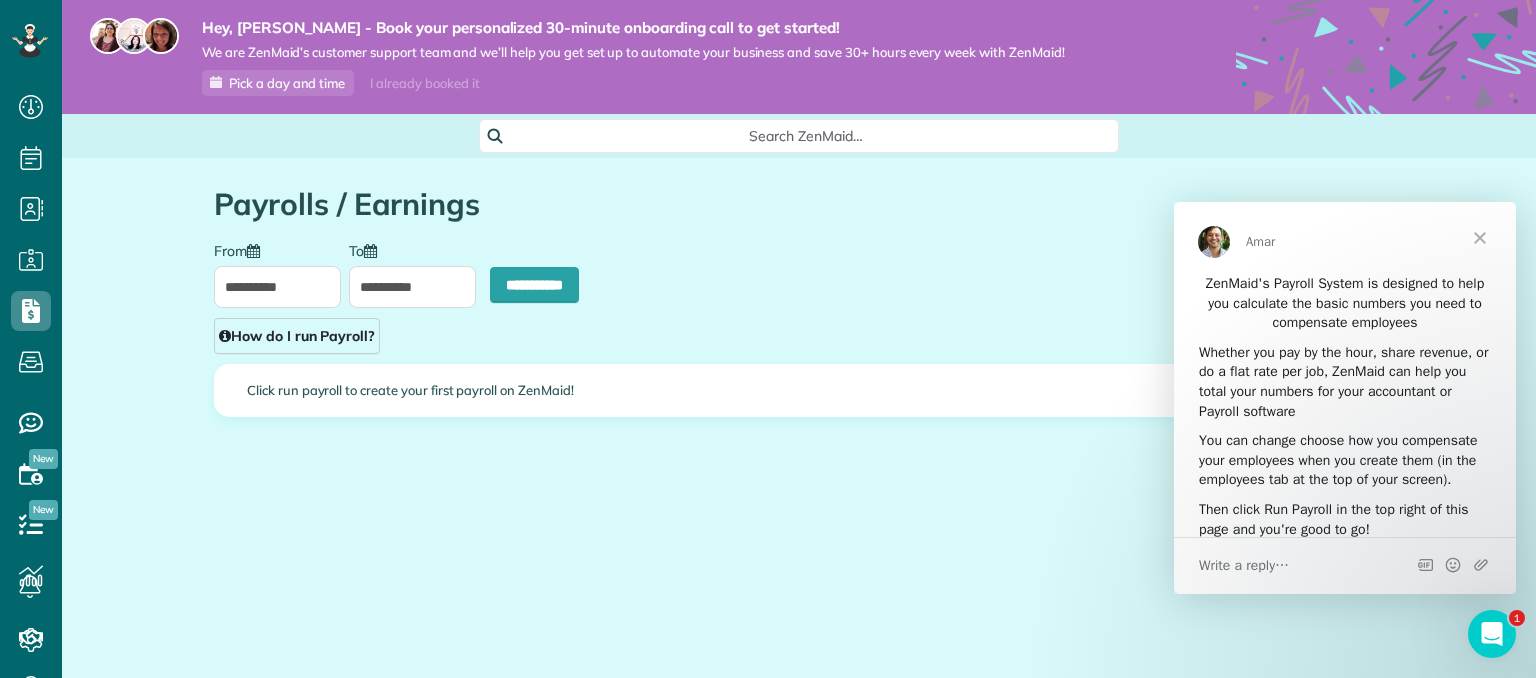 scroll, scrollTop: 0, scrollLeft: 0, axis: both 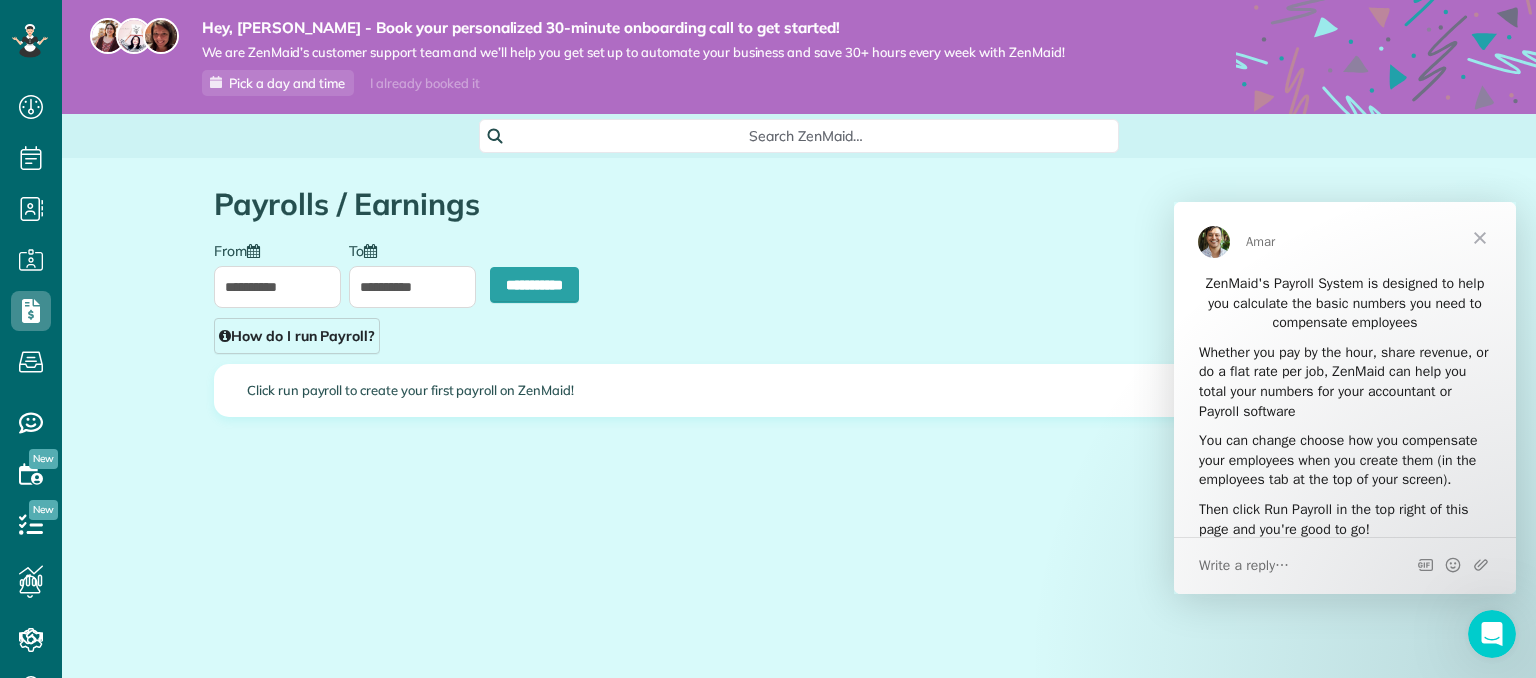 click on "**********" at bounding box center (799, 362) 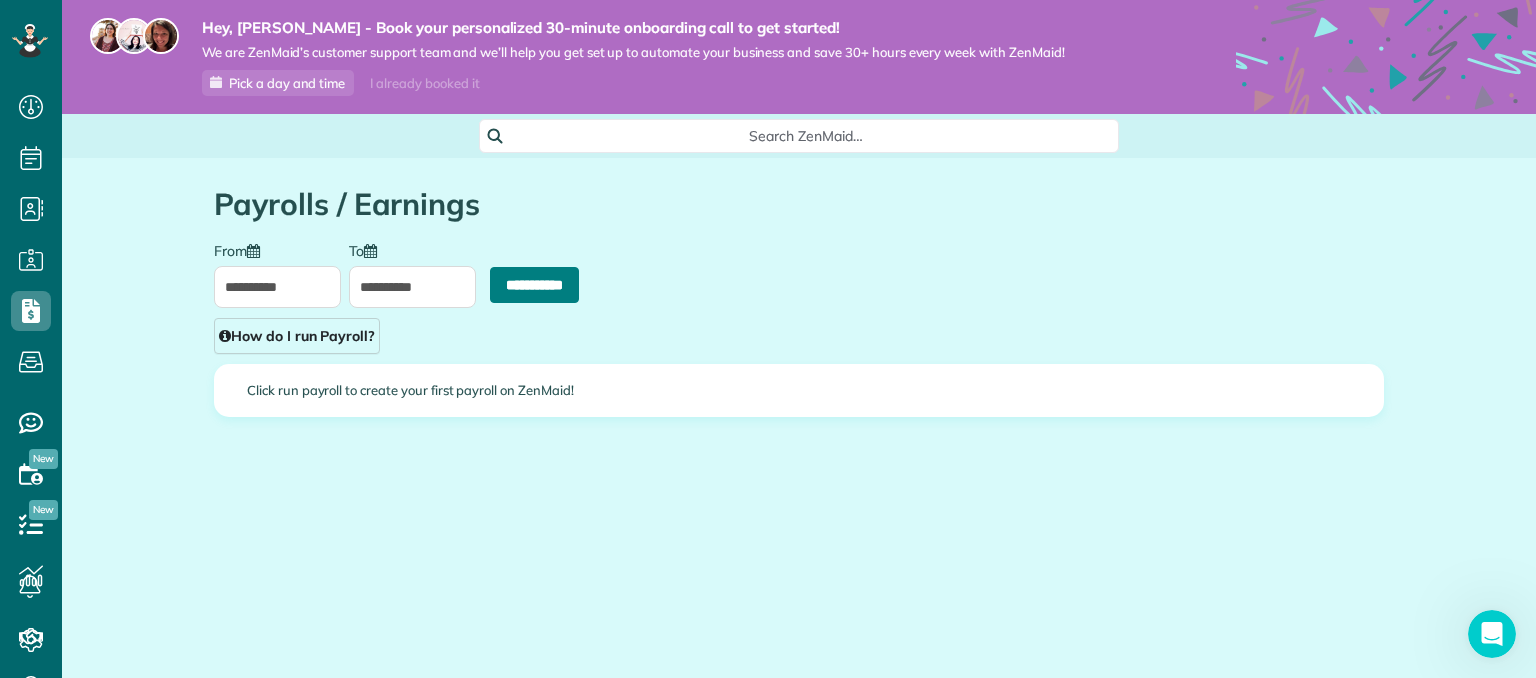 click on "**********" at bounding box center (534, 285) 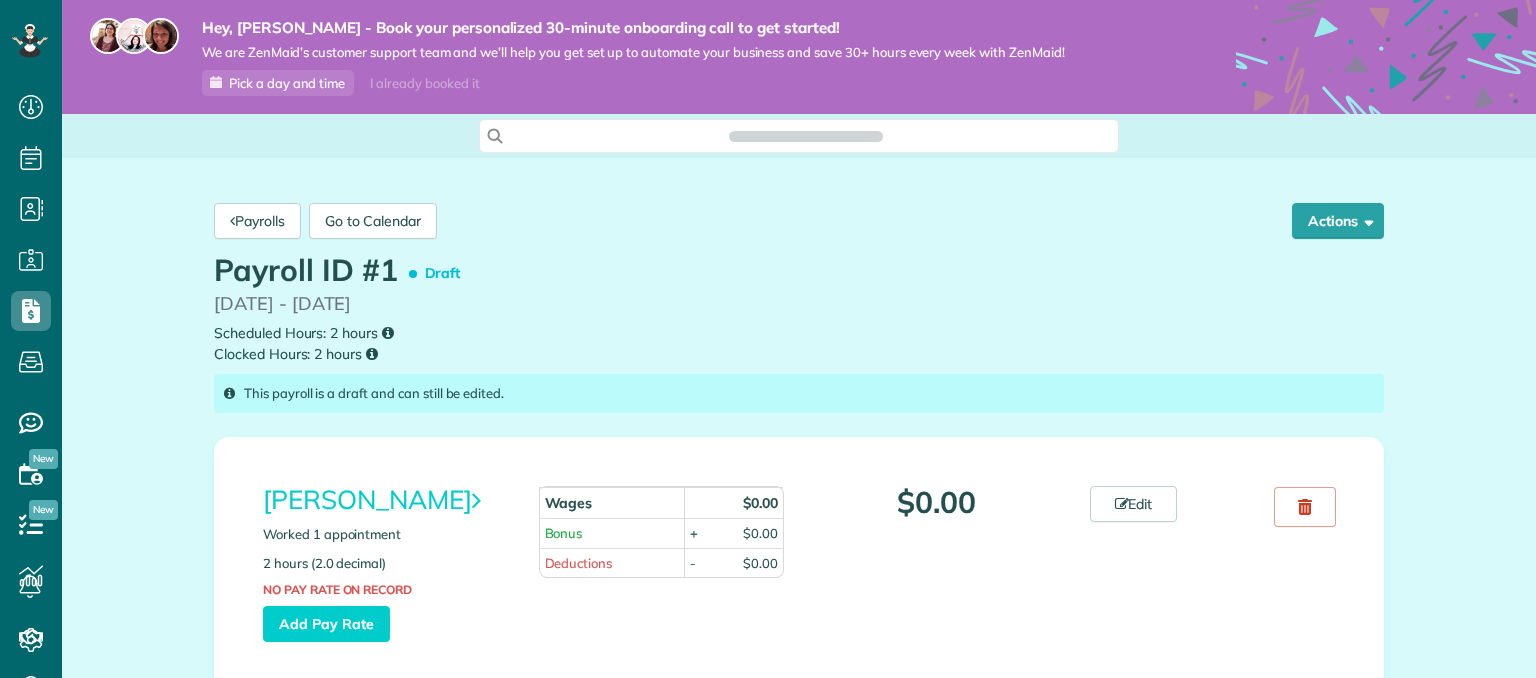 scroll, scrollTop: 0, scrollLeft: 0, axis: both 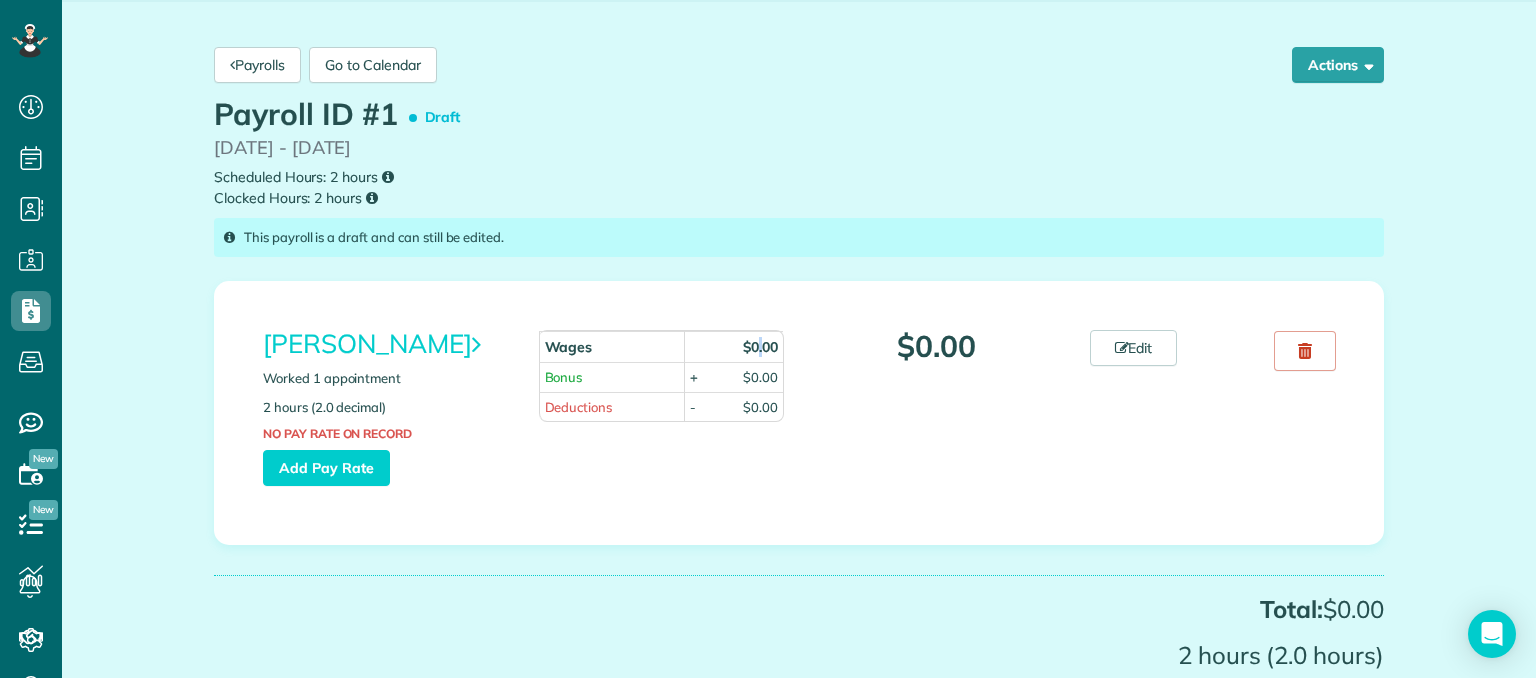 drag, startPoint x: 756, startPoint y: 332, endPoint x: 750, endPoint y: 346, distance: 15.231546 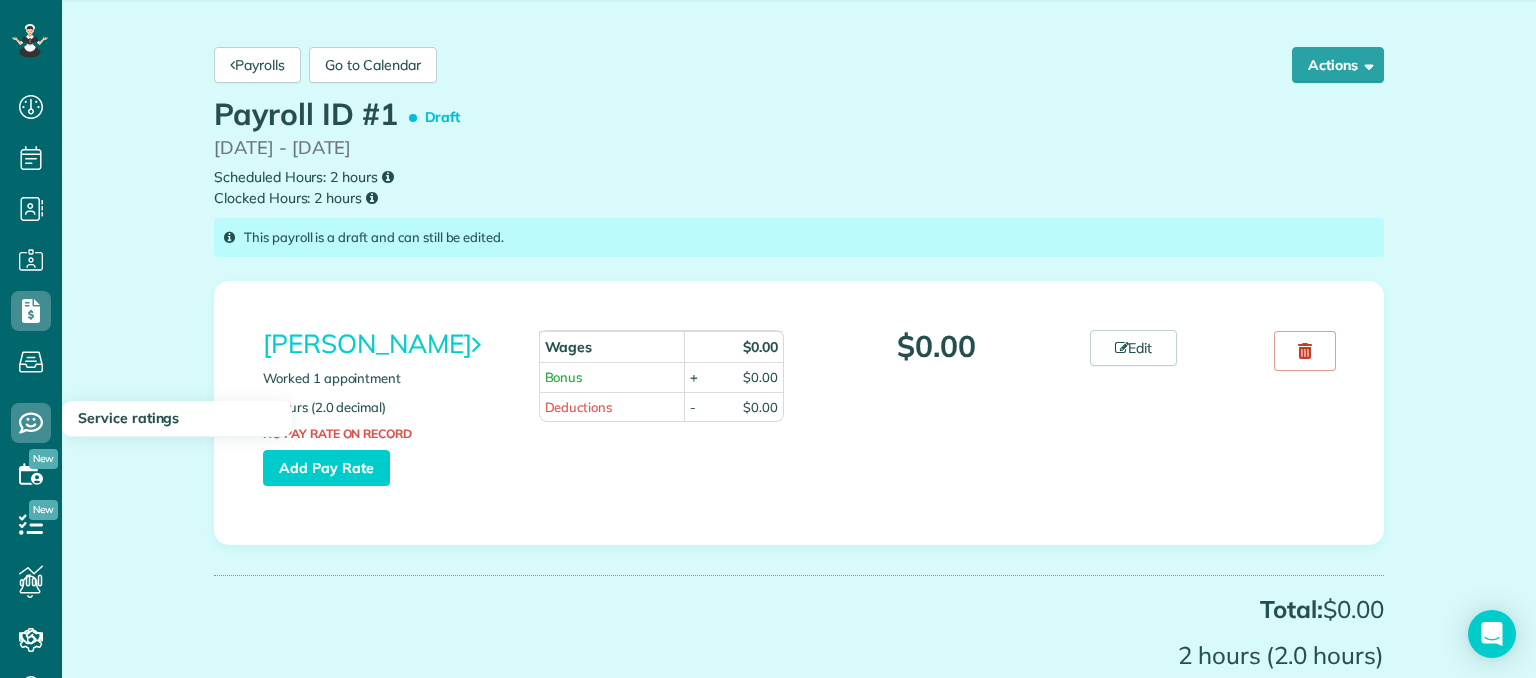 click on "Service ratings" at bounding box center [128, 418] 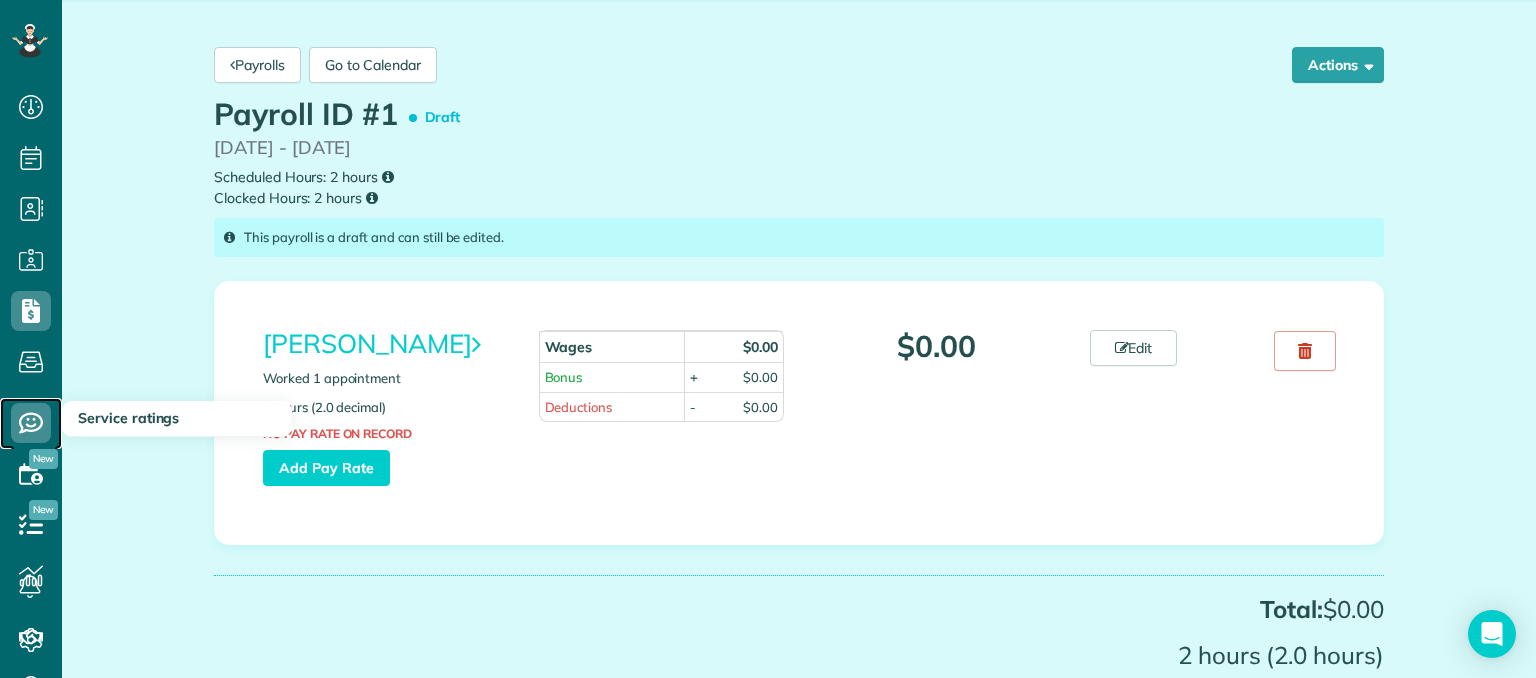 click 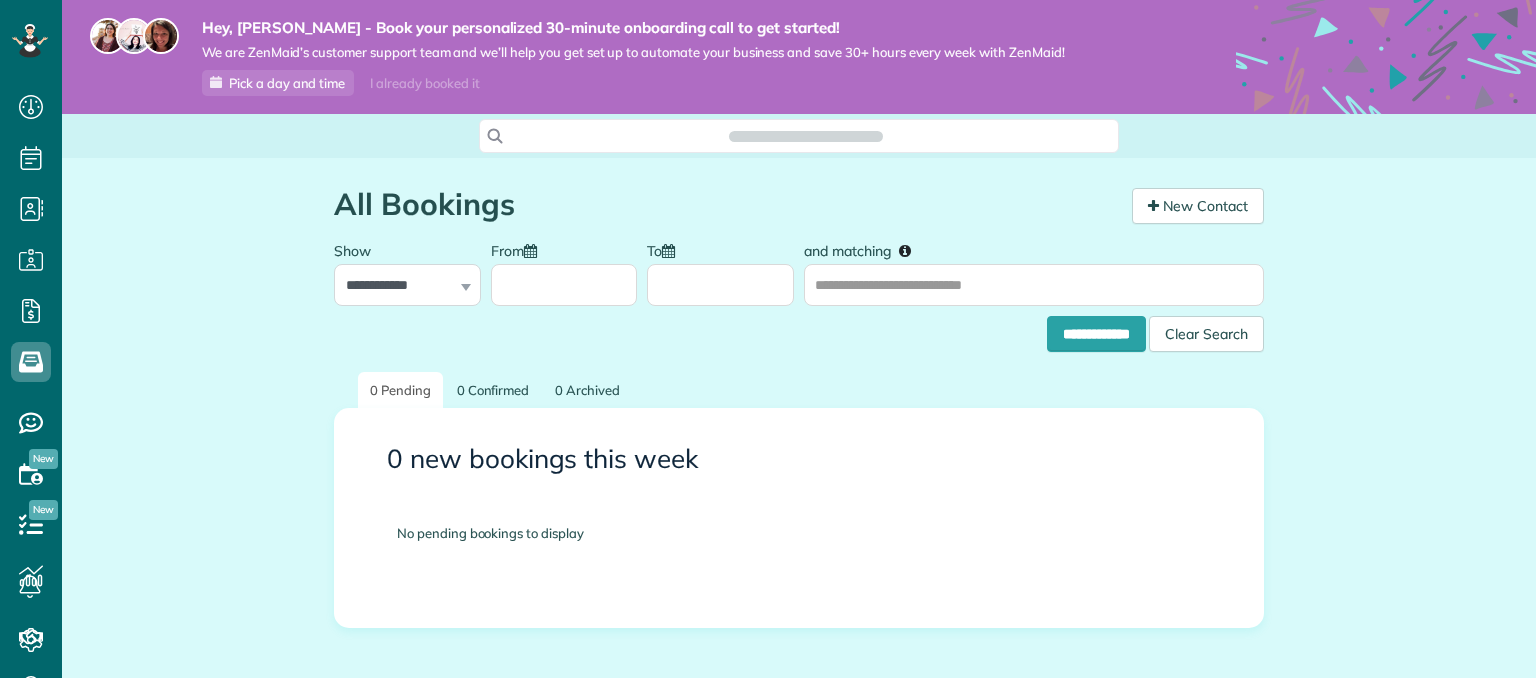 scroll, scrollTop: 0, scrollLeft: 0, axis: both 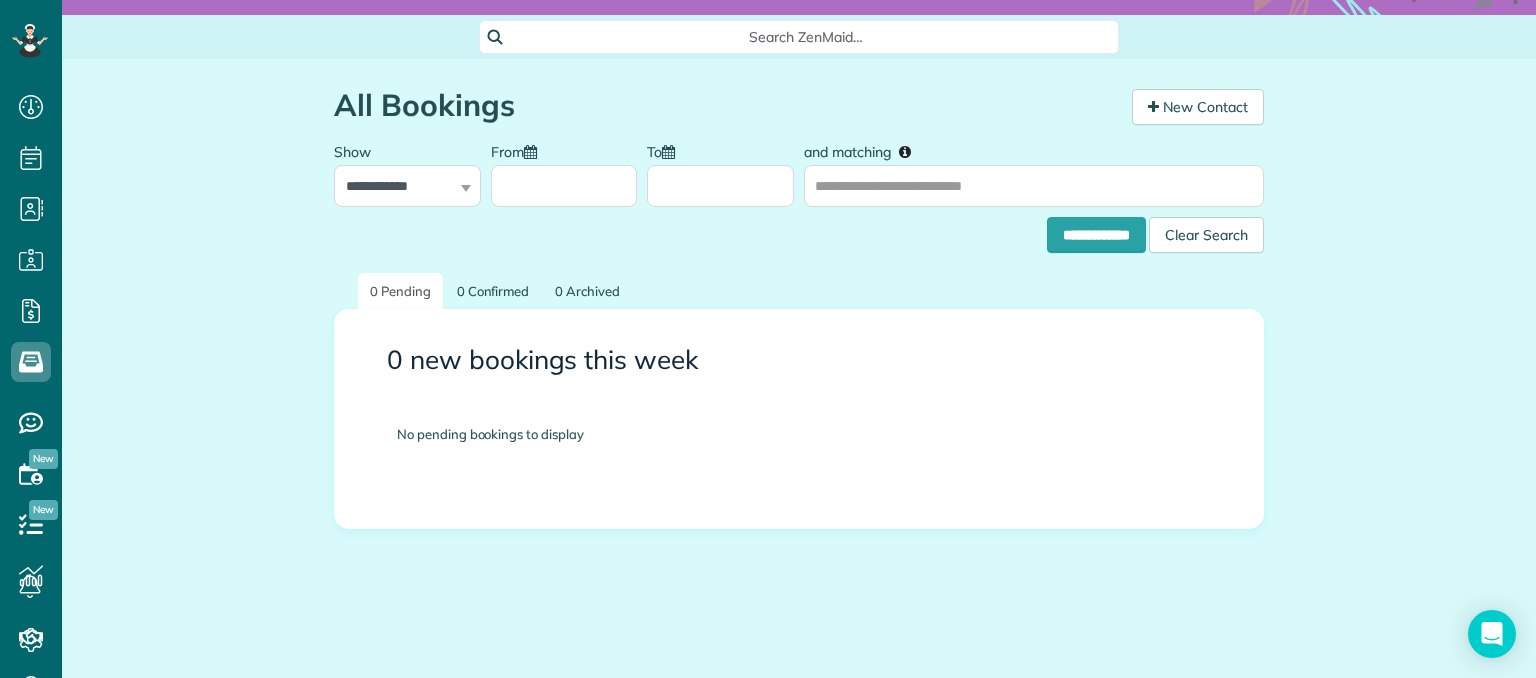 click on "**********" at bounding box center [799, 368] 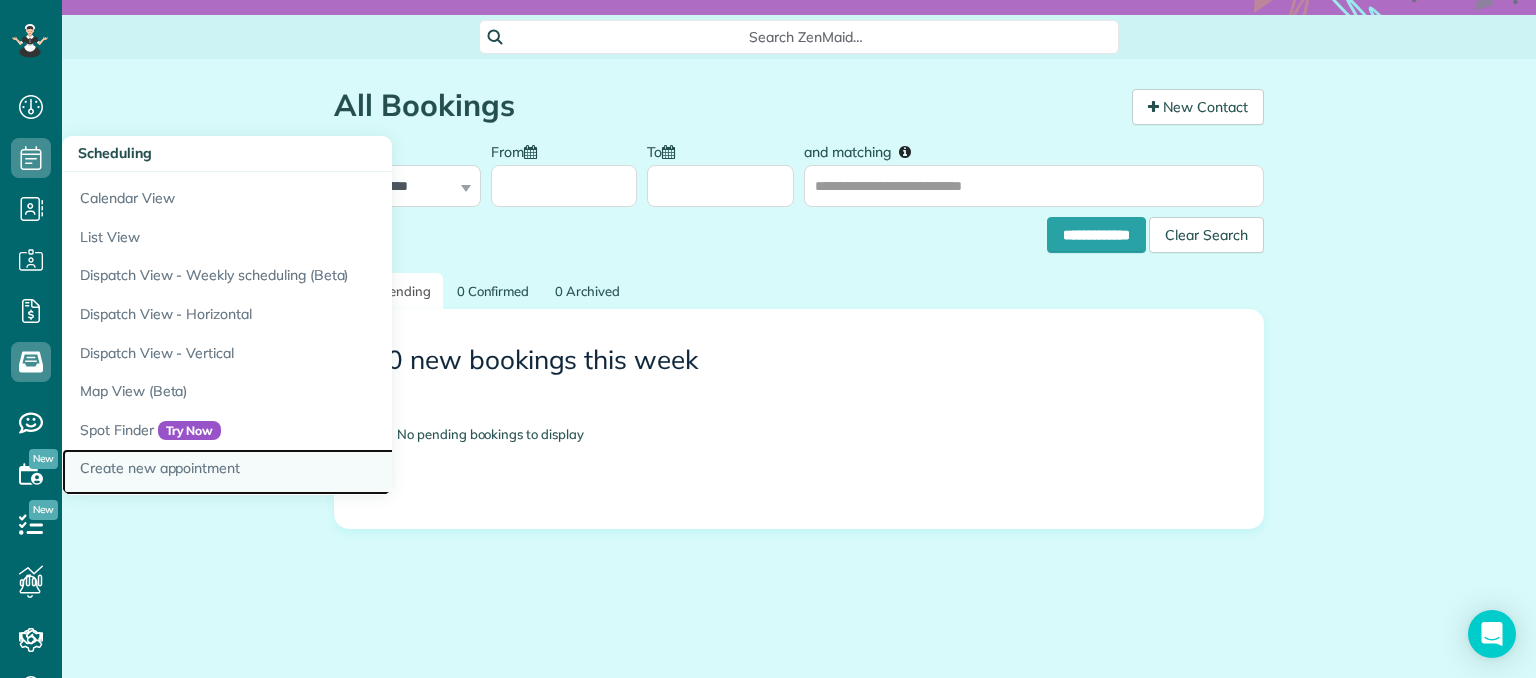 click on "Create new appointment" at bounding box center [312, 472] 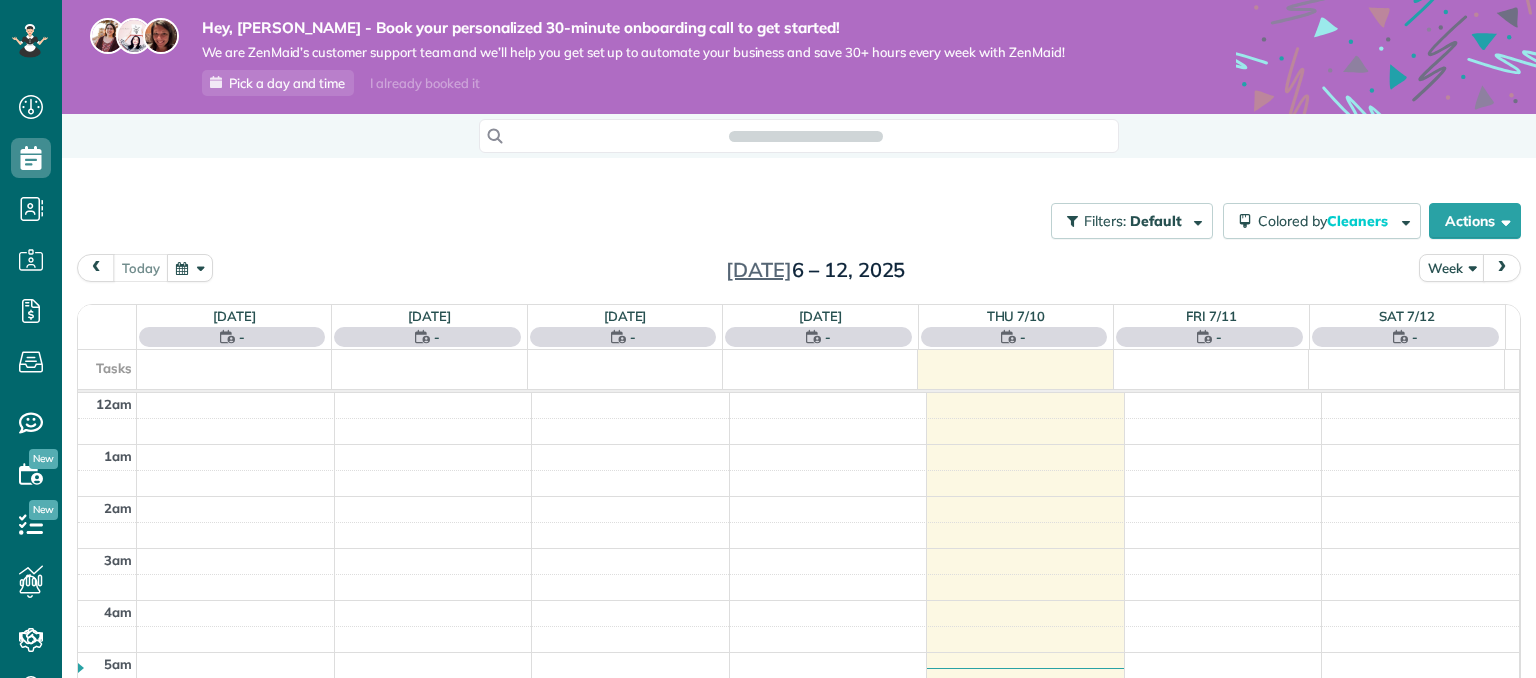 scroll, scrollTop: 0, scrollLeft: 0, axis: both 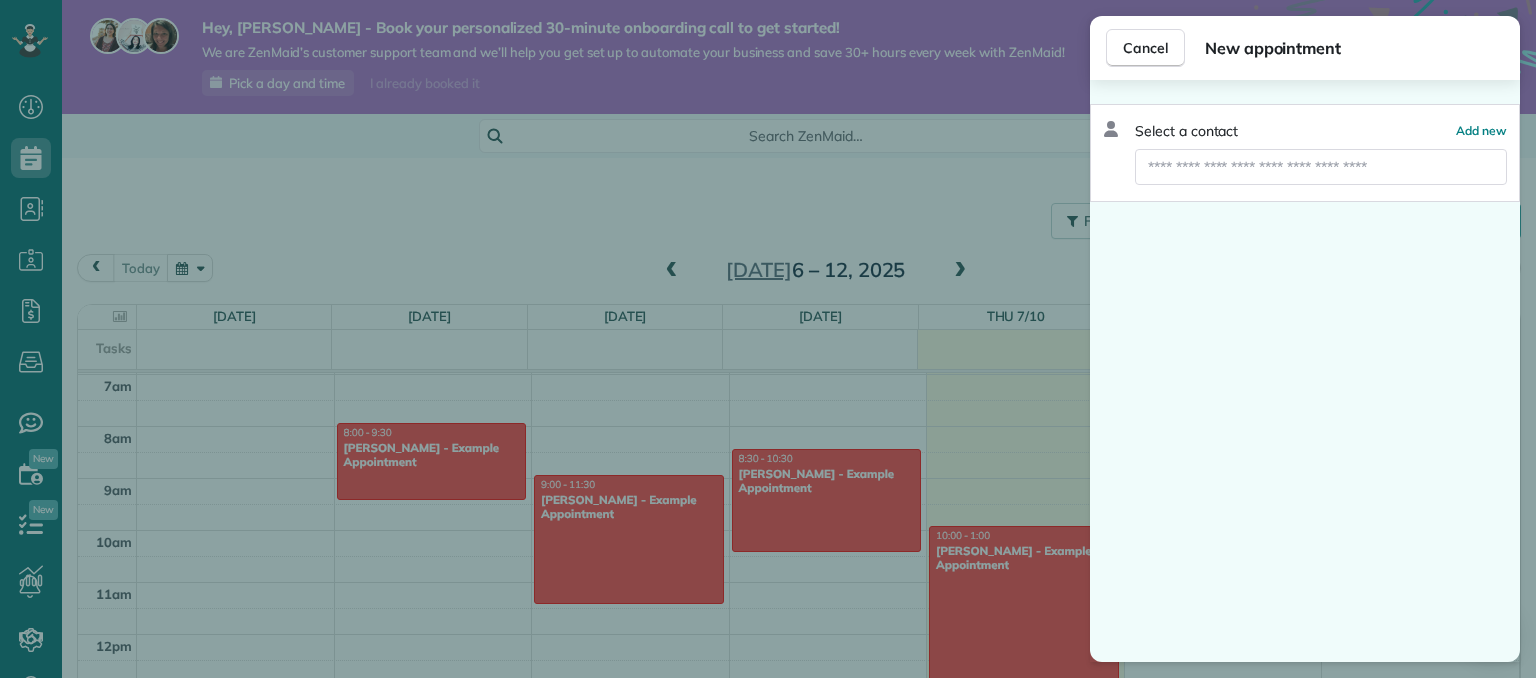 click at bounding box center (1321, 167) 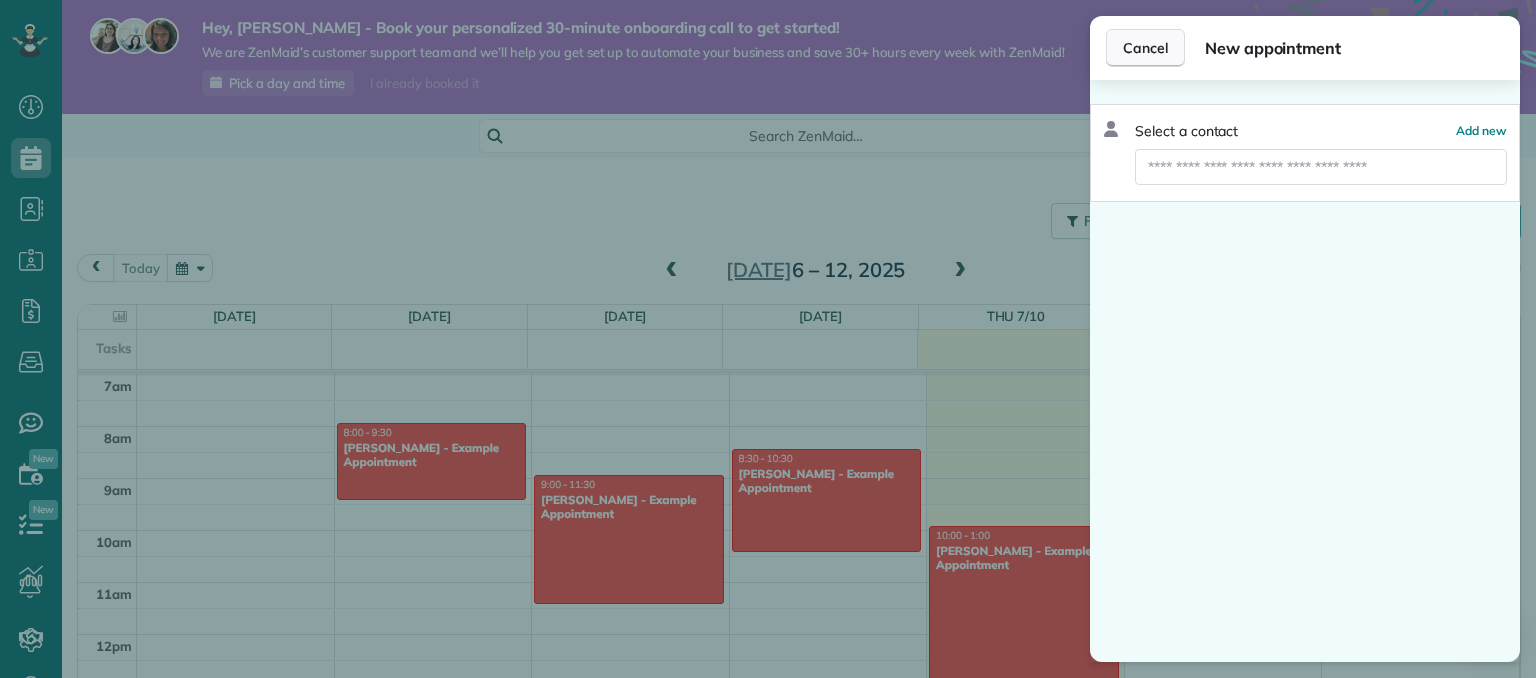 click on "Cancel" at bounding box center (1145, 48) 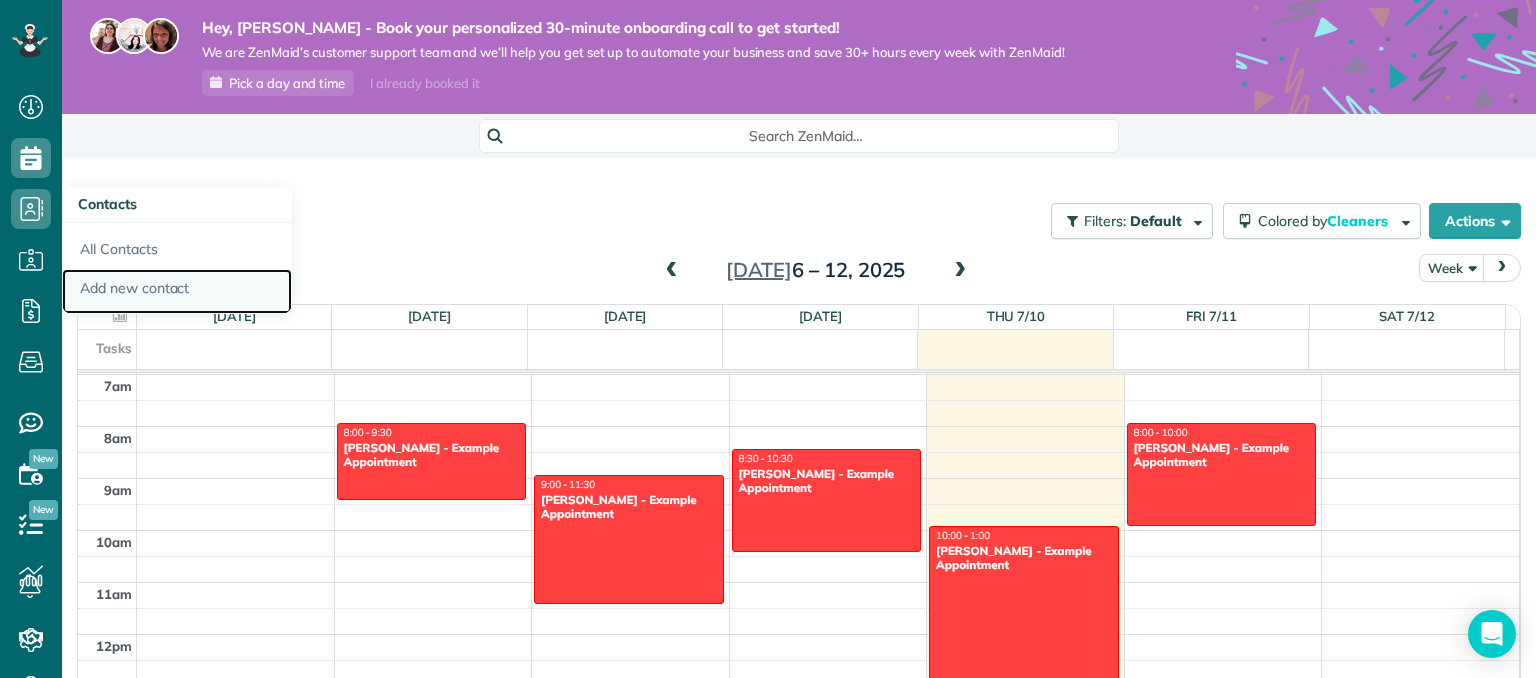 click on "Add new contact" at bounding box center (177, 292) 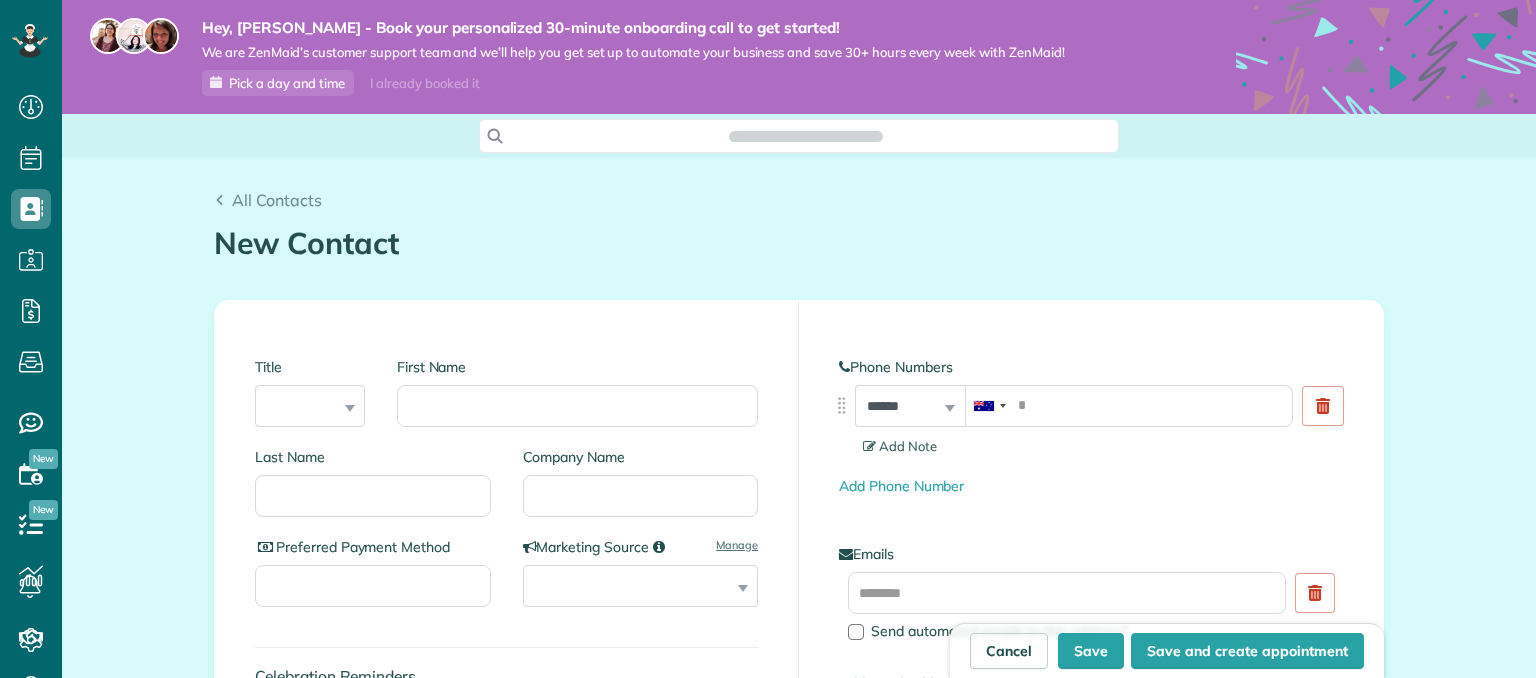 scroll, scrollTop: 0, scrollLeft: 0, axis: both 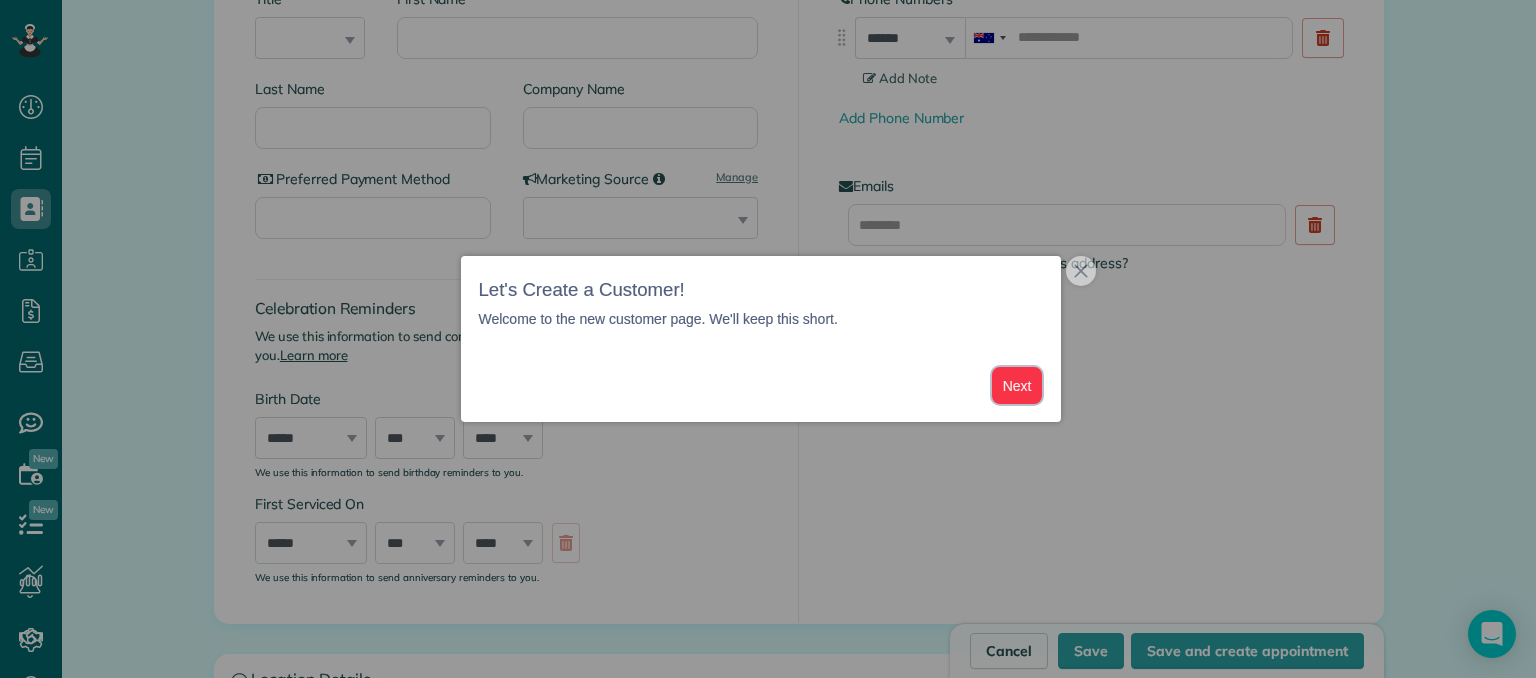 click on "Next" at bounding box center (1017, 385) 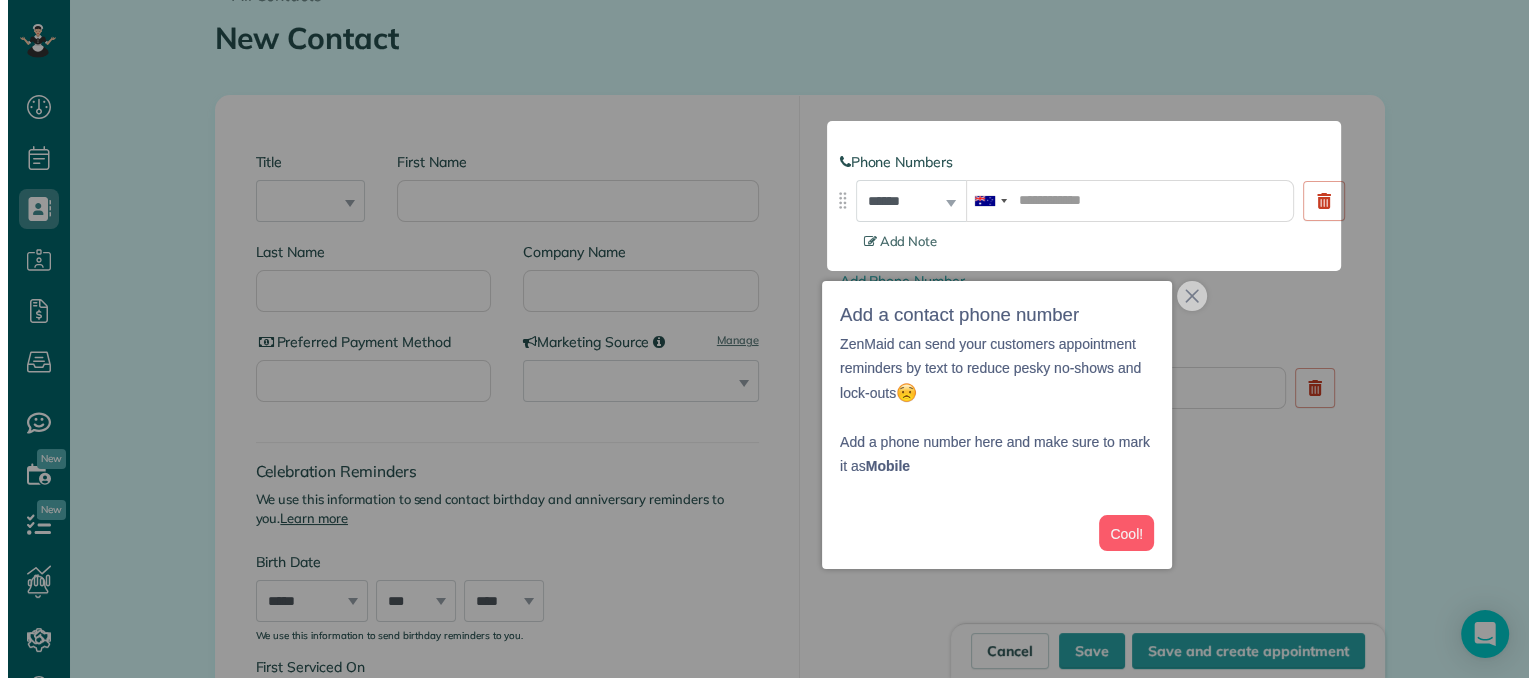 scroll, scrollTop: 248, scrollLeft: 0, axis: vertical 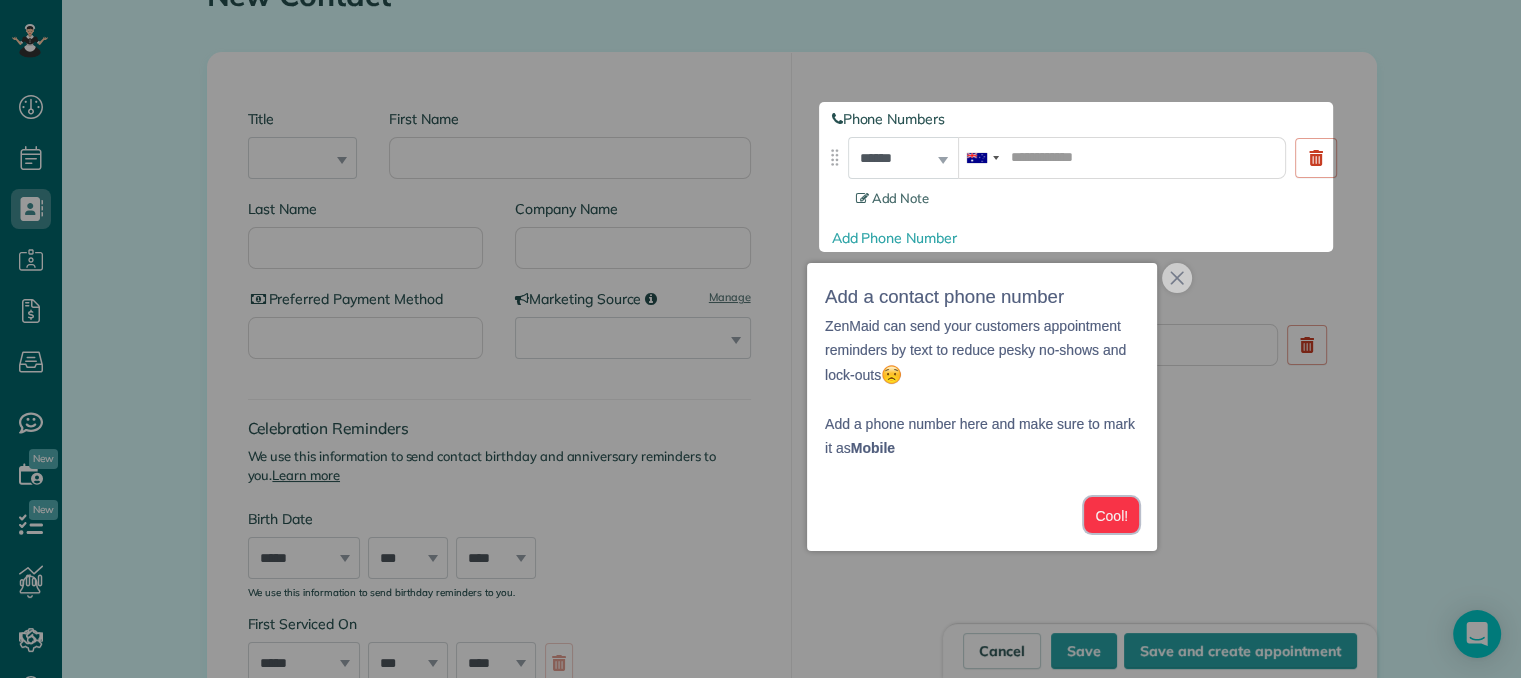 click on "Cool!" at bounding box center [1111, 515] 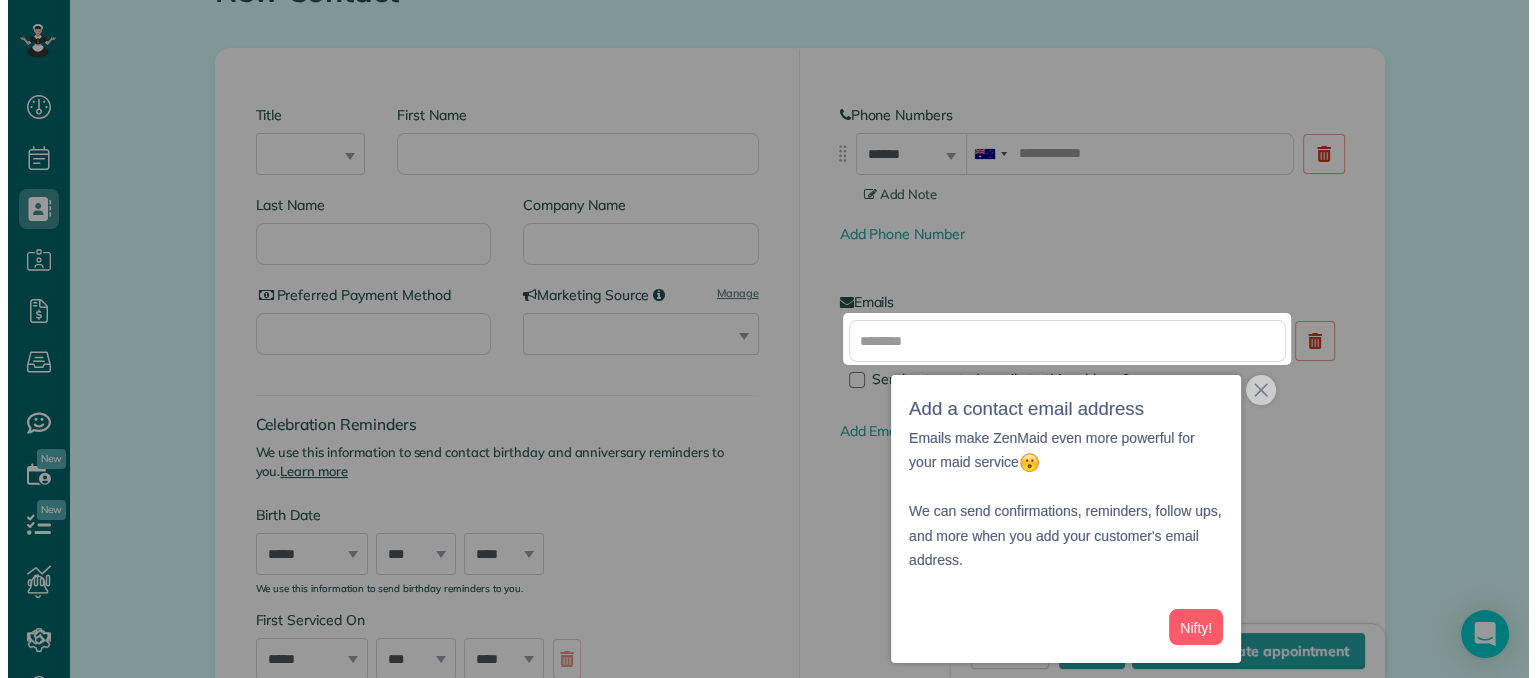 scroll, scrollTop: 253, scrollLeft: 0, axis: vertical 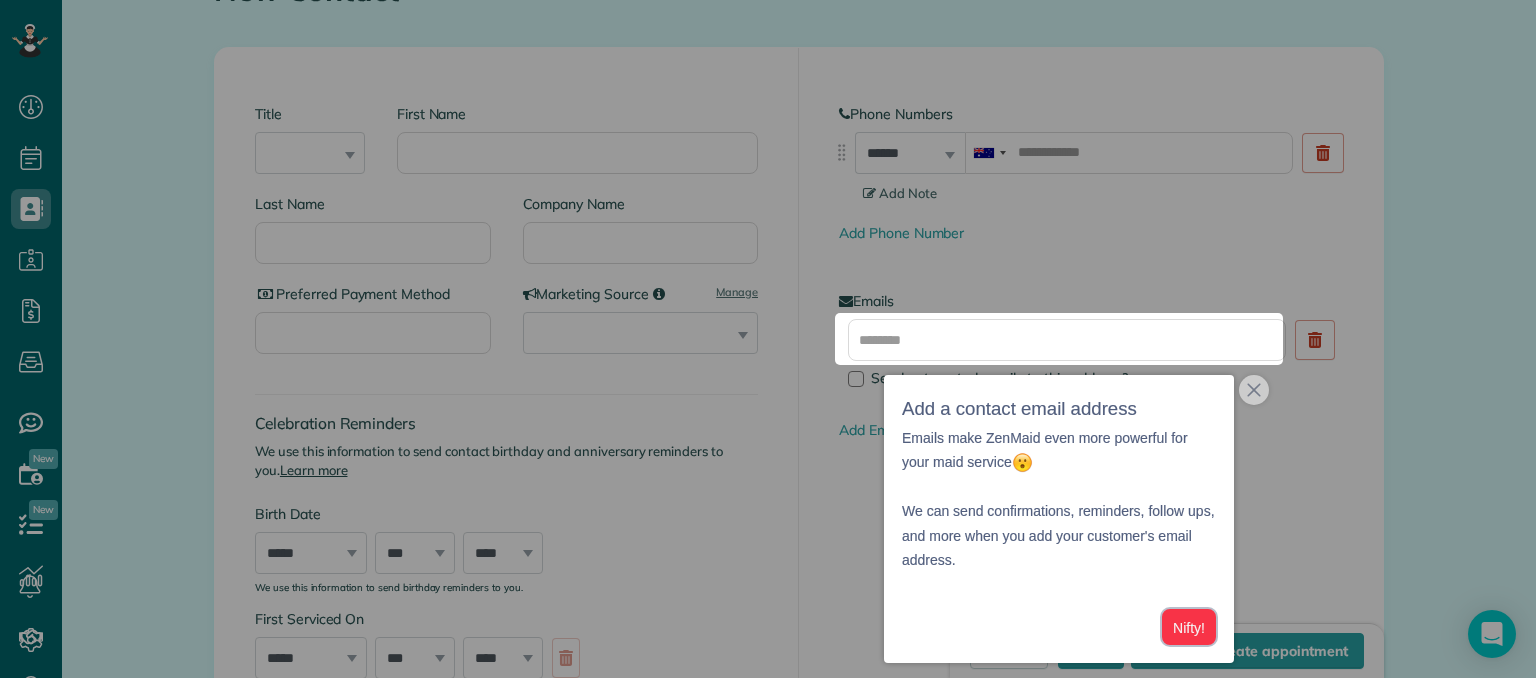 click on "Nifty!" at bounding box center (1189, 627) 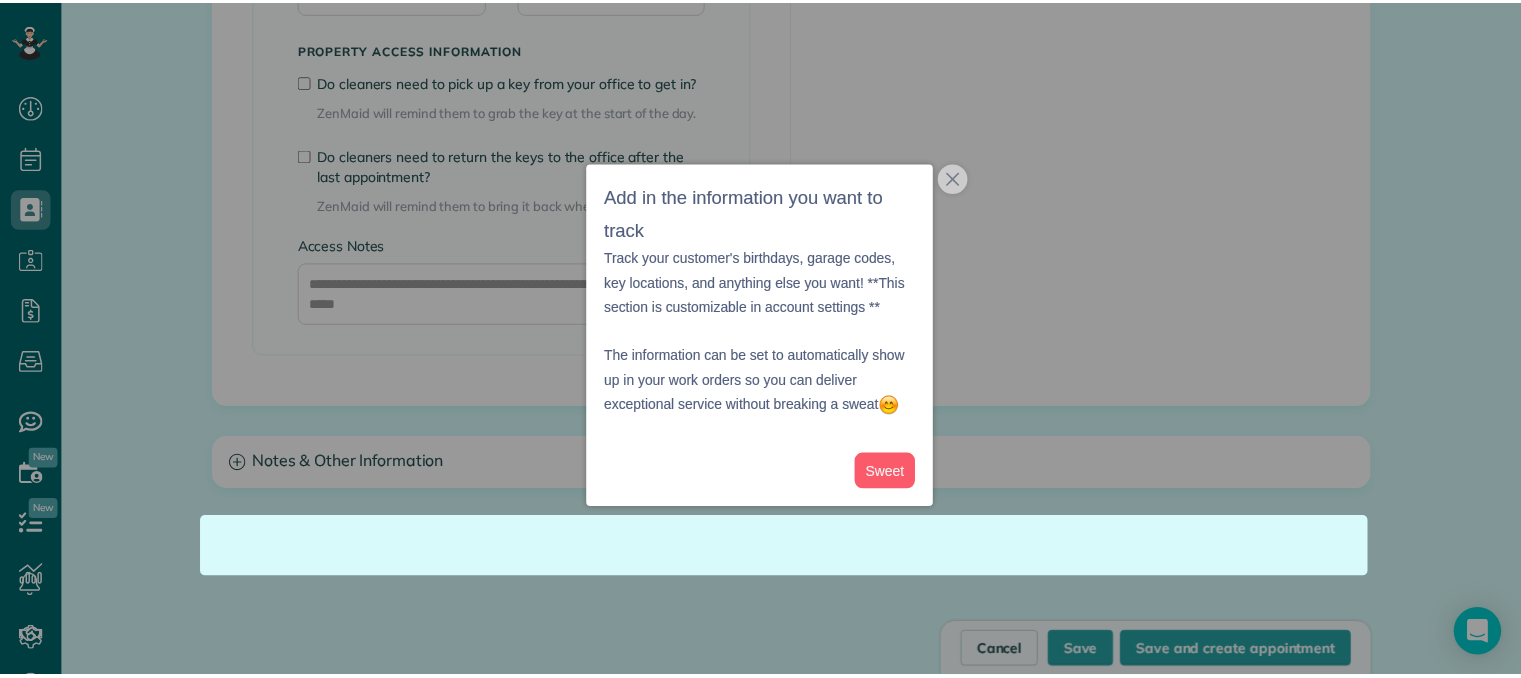 scroll, scrollTop: 1764, scrollLeft: 0, axis: vertical 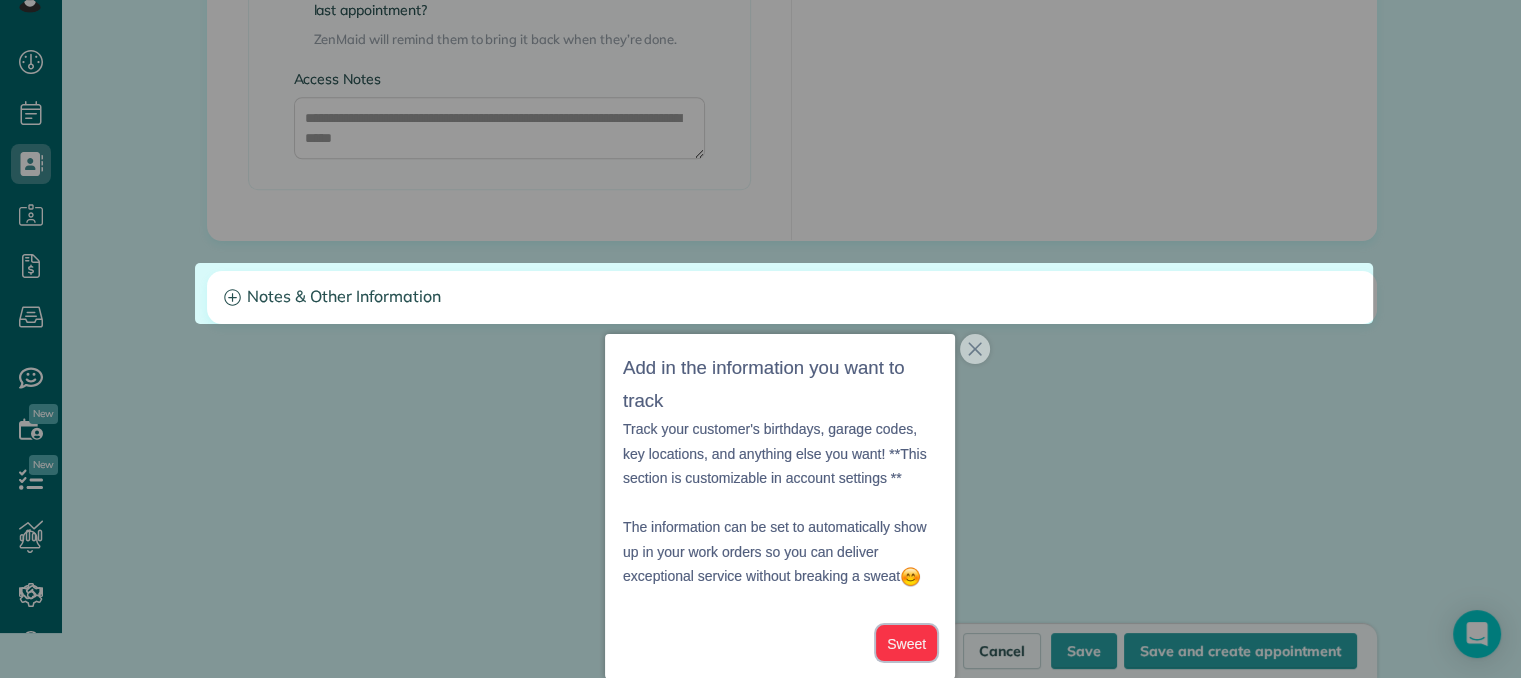 click on "Sweet" at bounding box center (906, 643) 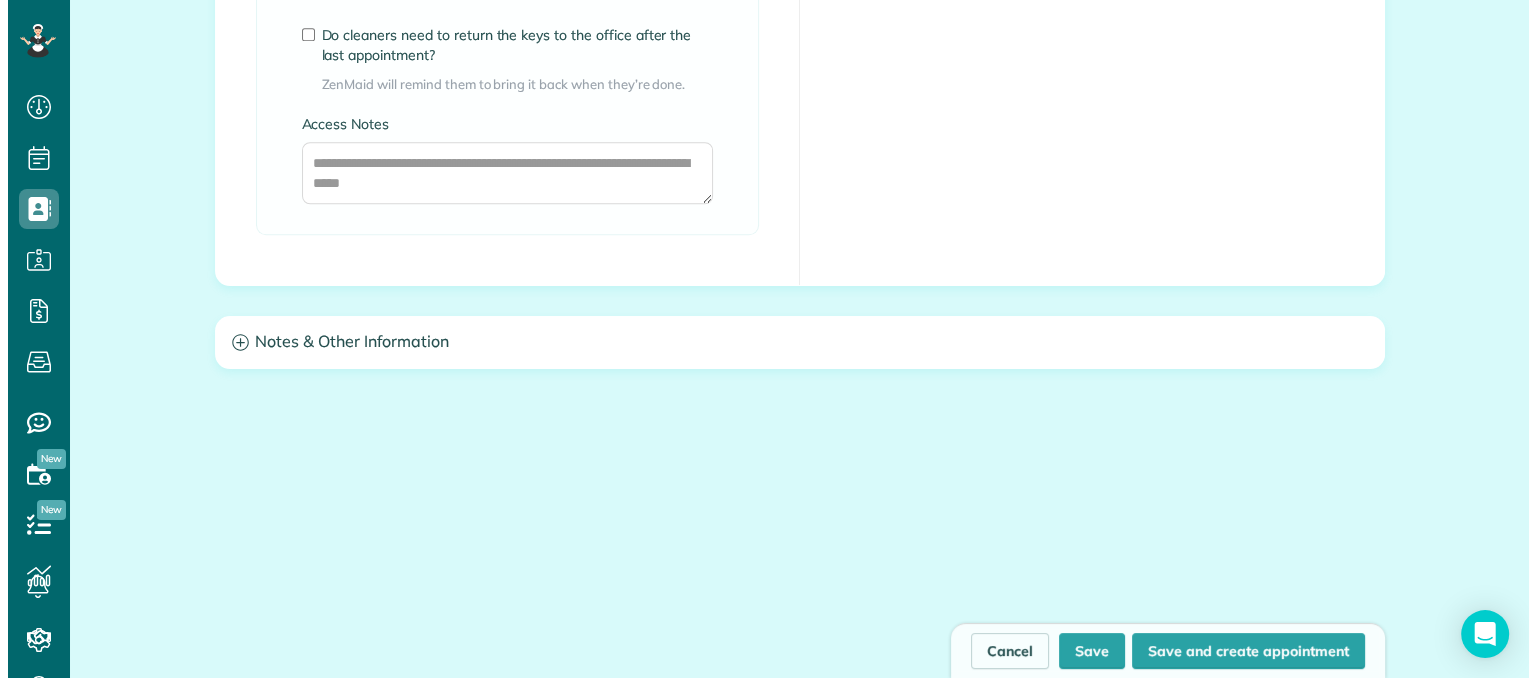 scroll, scrollTop: 0, scrollLeft: 0, axis: both 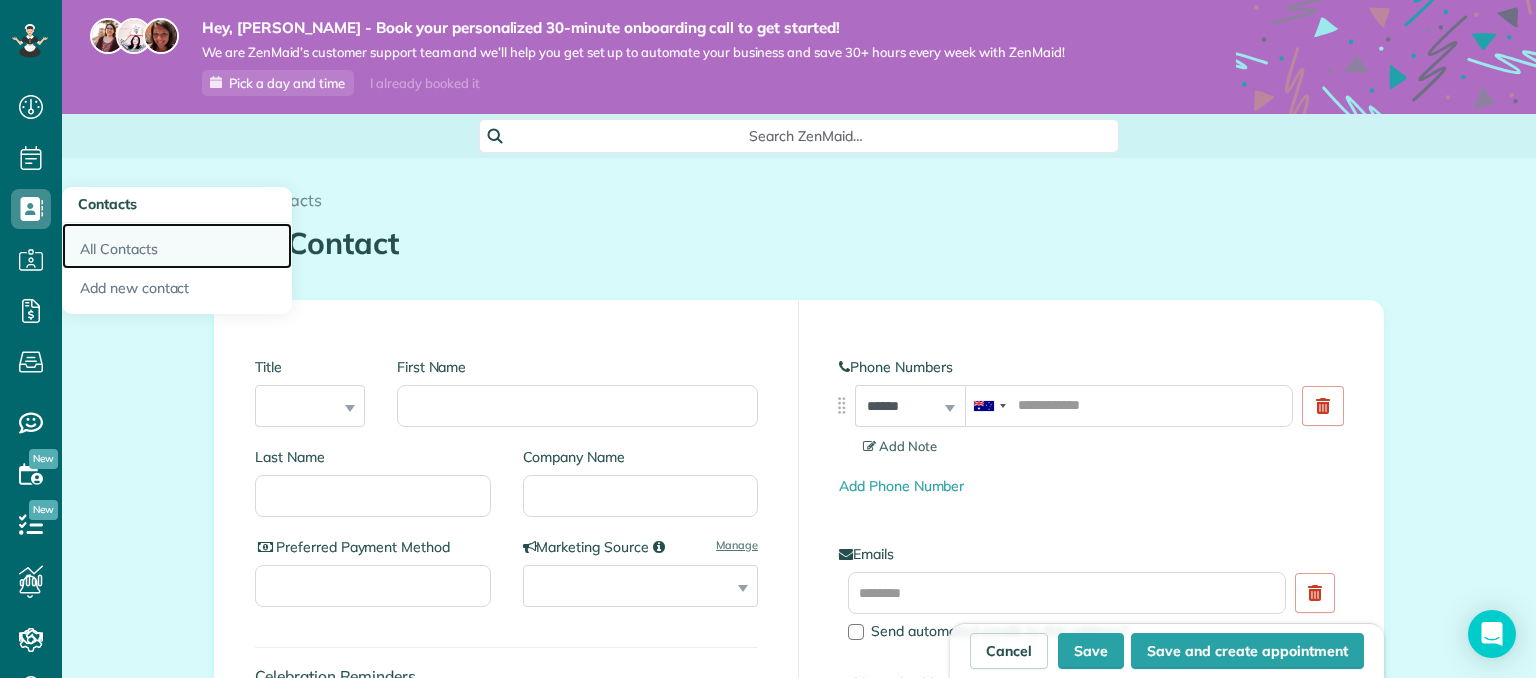 click on "All Contacts" at bounding box center (177, 246) 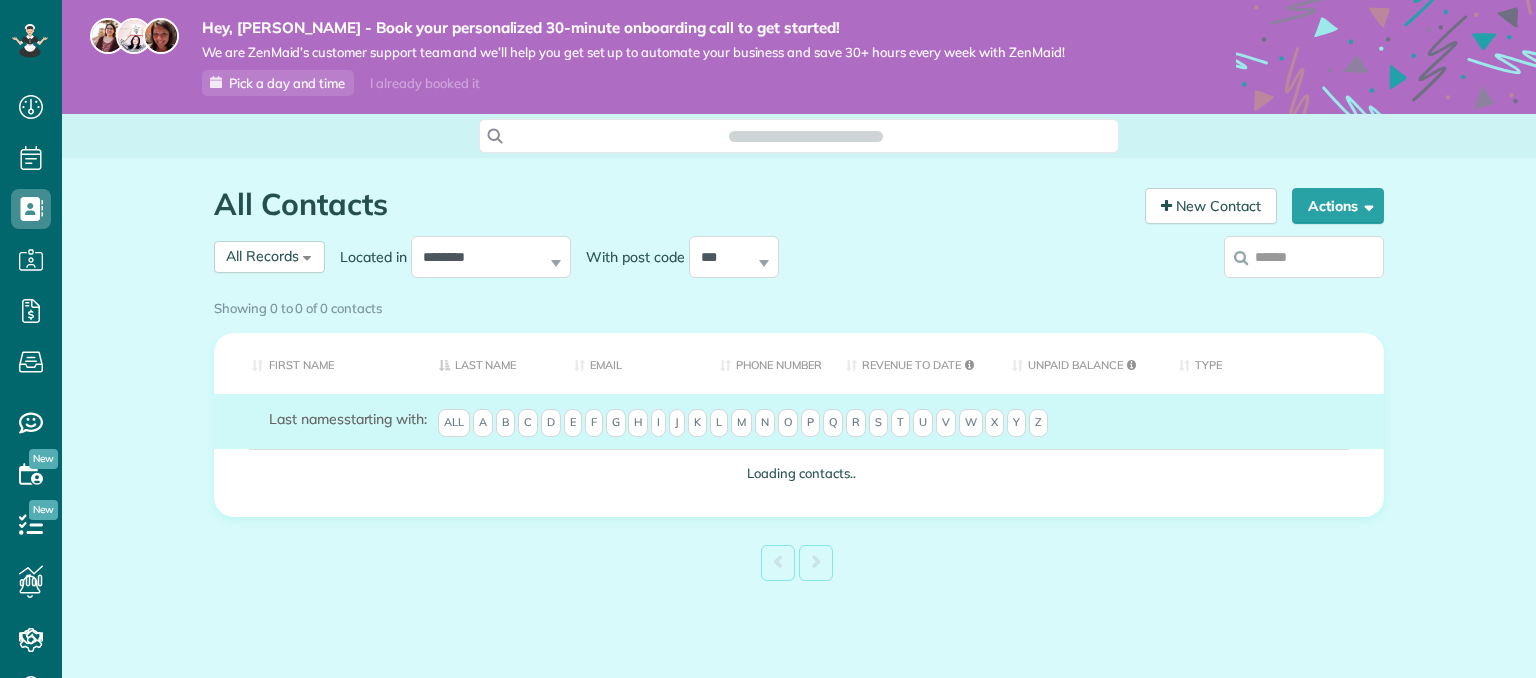 scroll, scrollTop: 0, scrollLeft: 0, axis: both 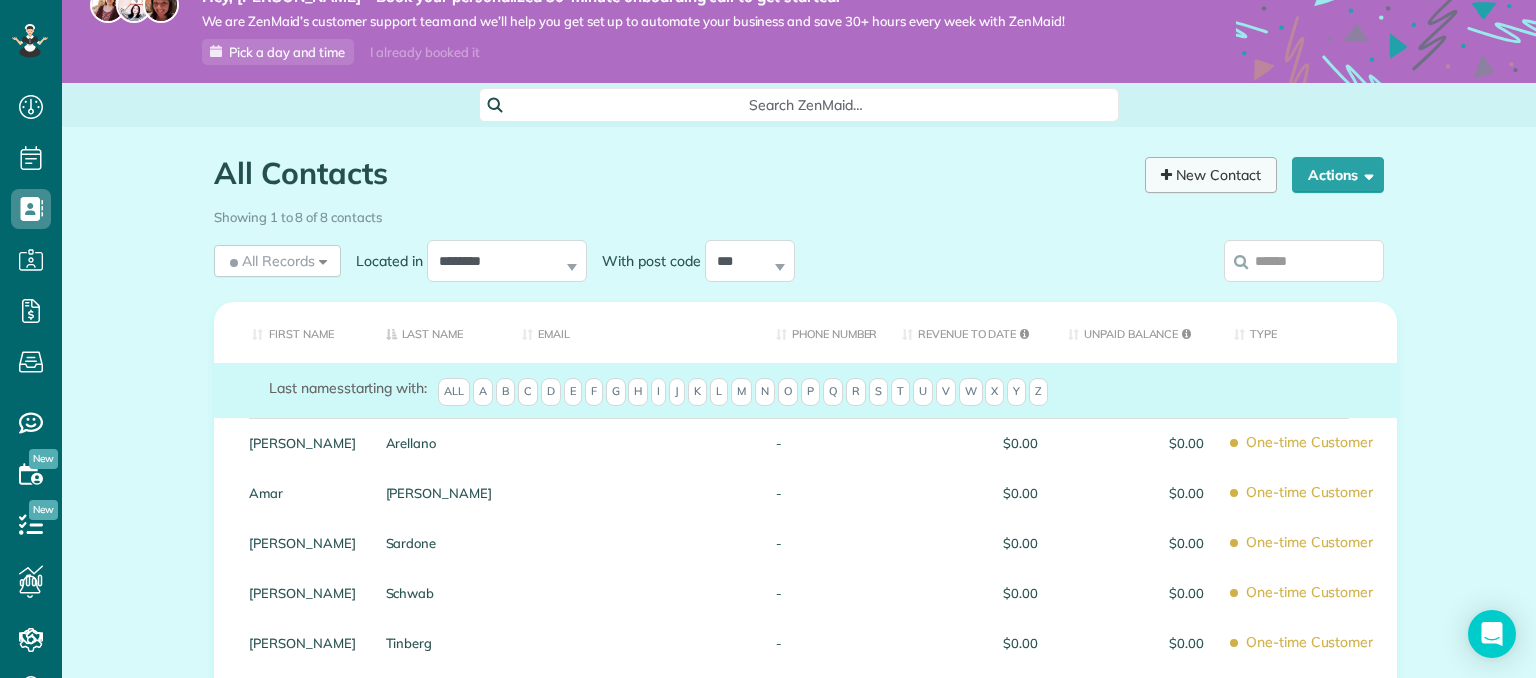 click on "New Contact" at bounding box center (1211, 175) 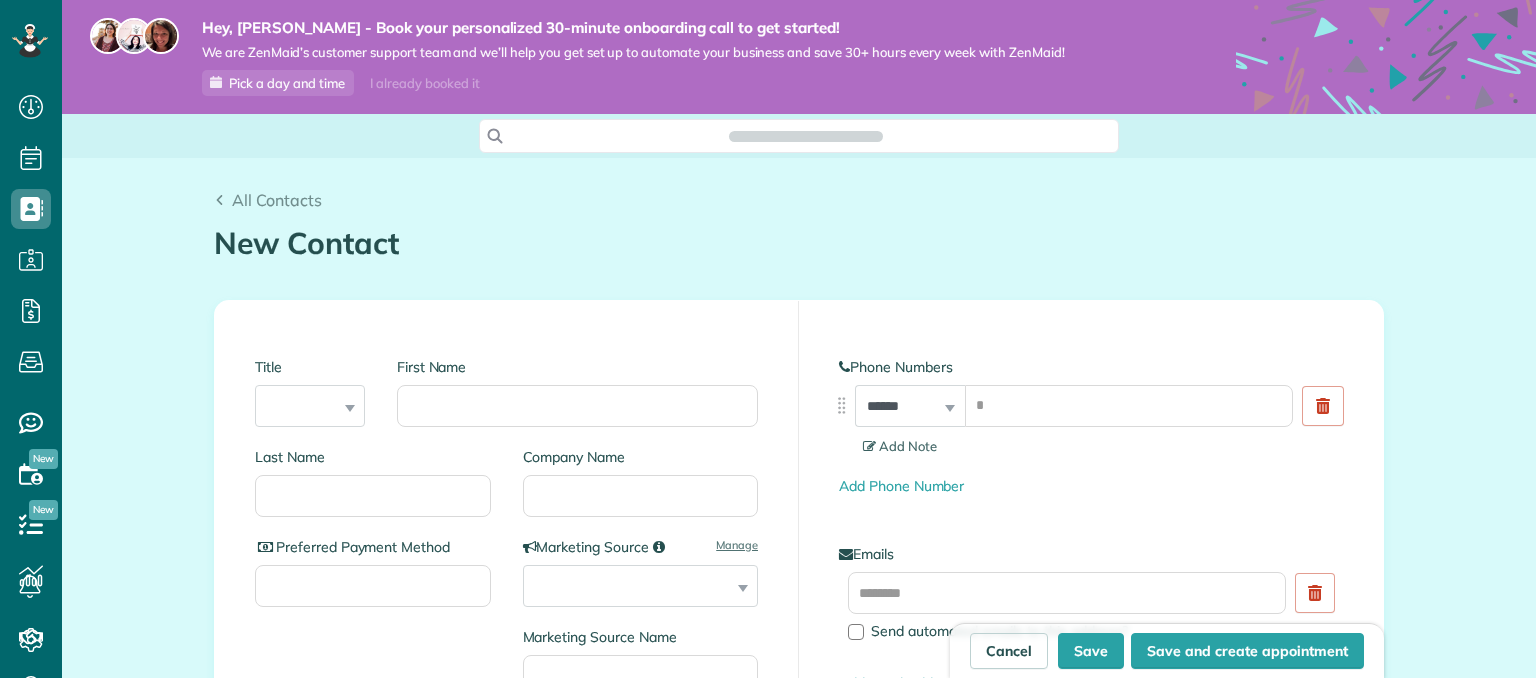 scroll, scrollTop: 0, scrollLeft: 0, axis: both 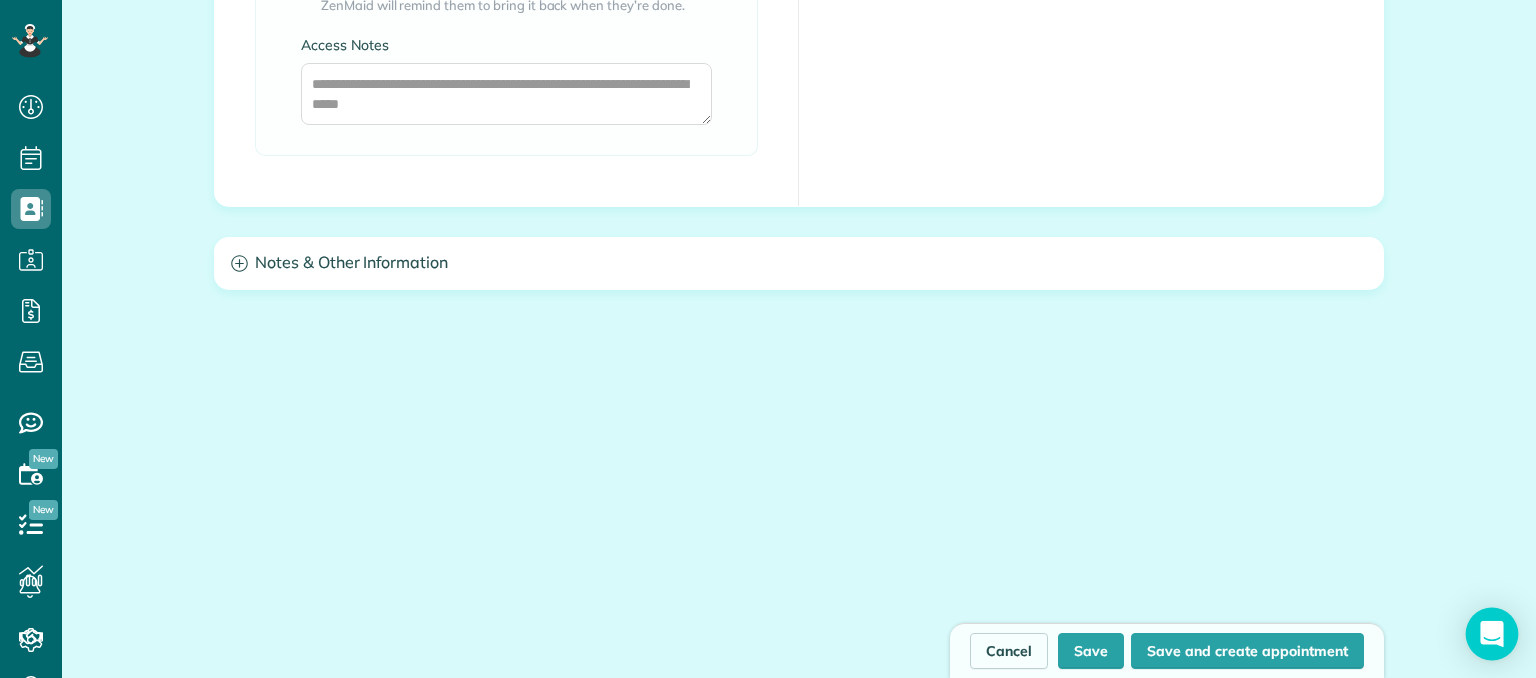 click 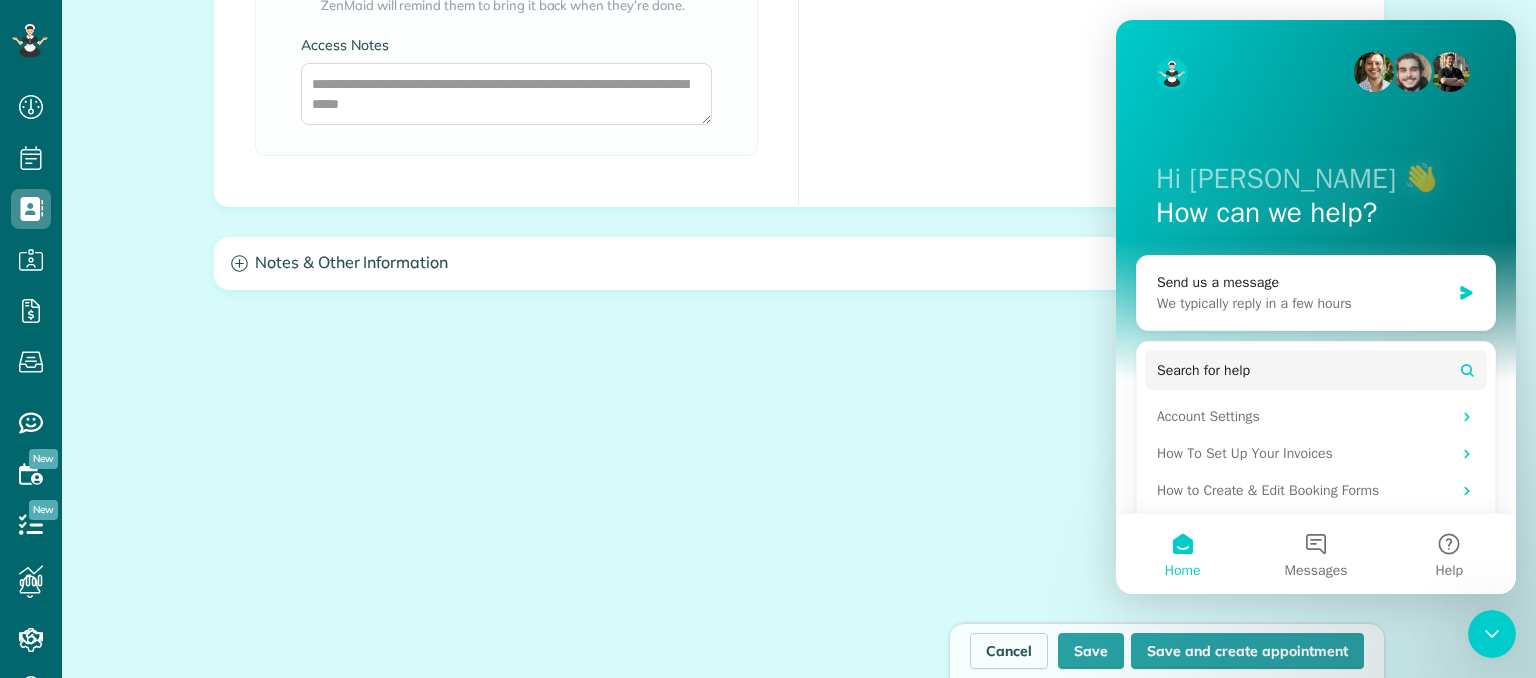 scroll, scrollTop: 0, scrollLeft: 0, axis: both 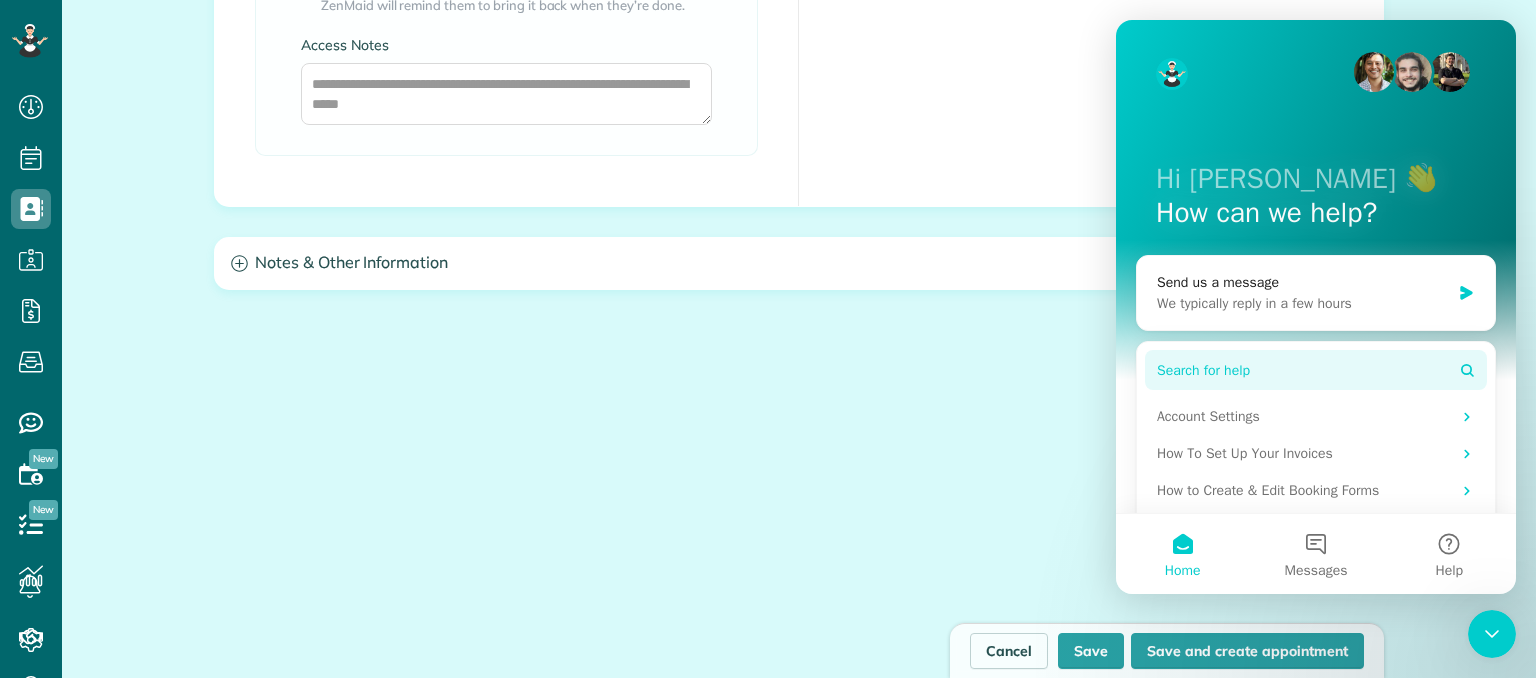 click on "Search for help" at bounding box center [1203, 370] 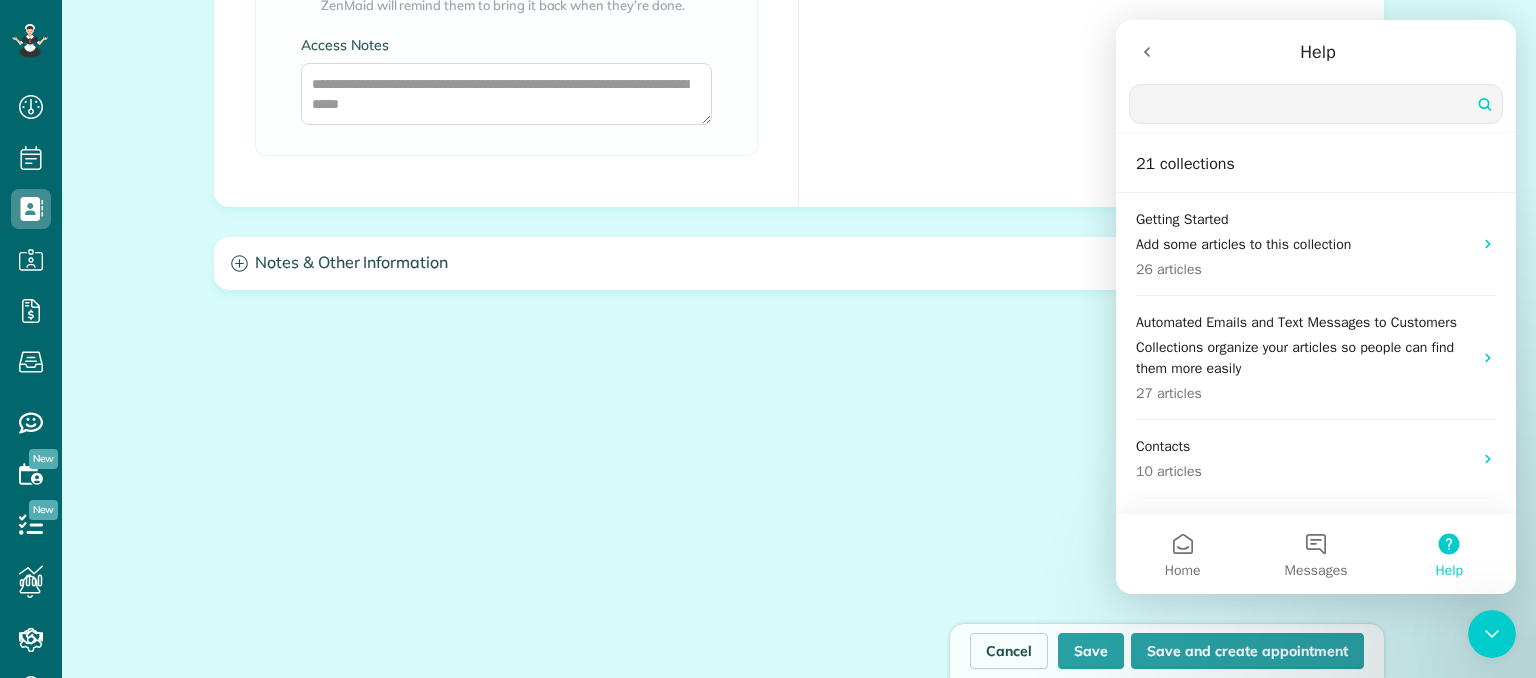 scroll, scrollTop: 0, scrollLeft: 0, axis: both 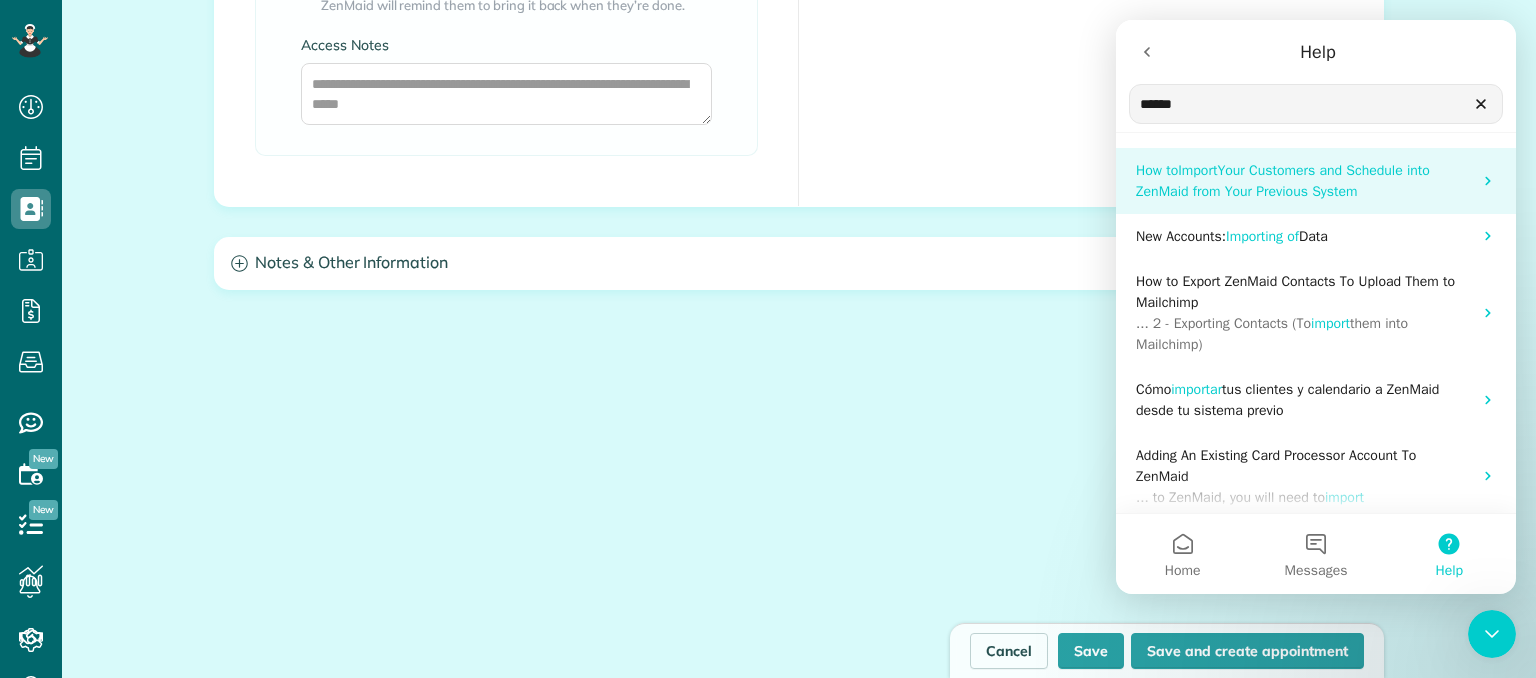 type on "******" 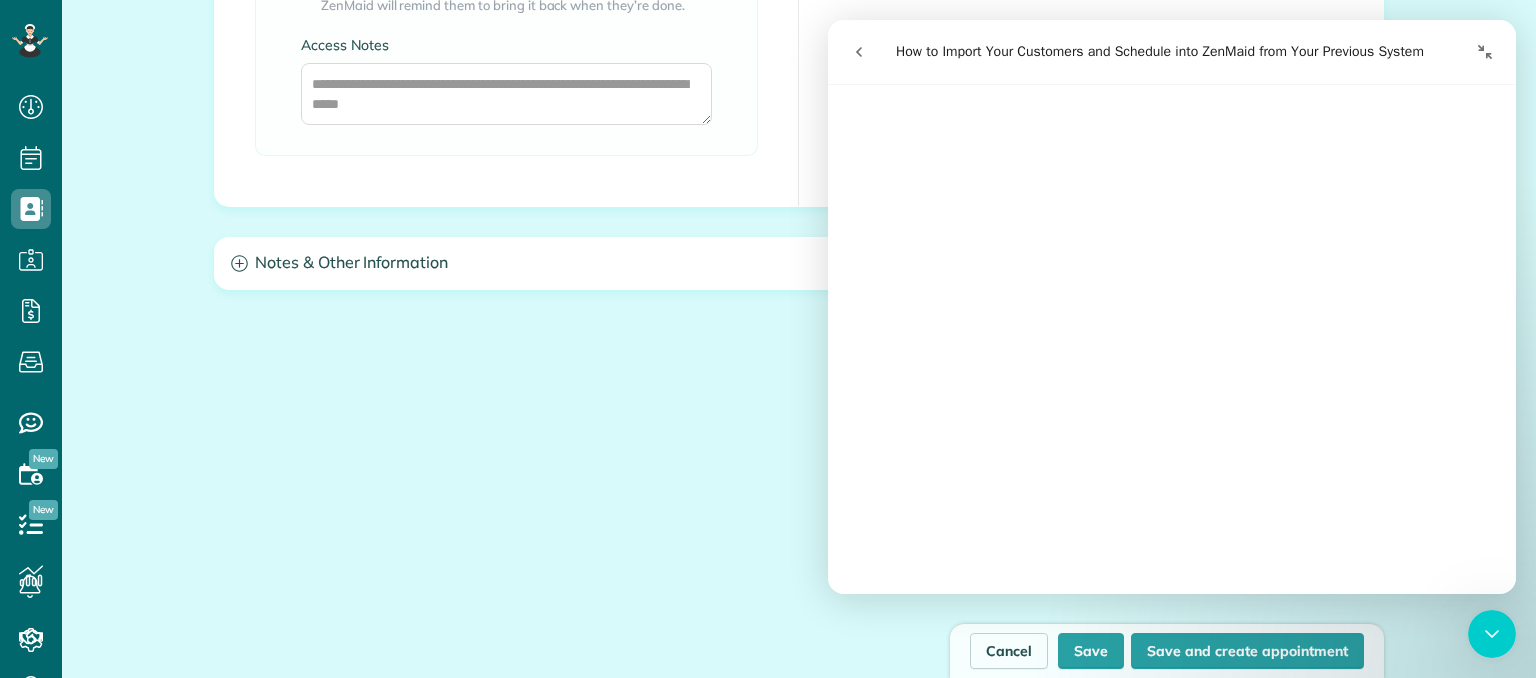 scroll, scrollTop: 148, scrollLeft: 0, axis: vertical 